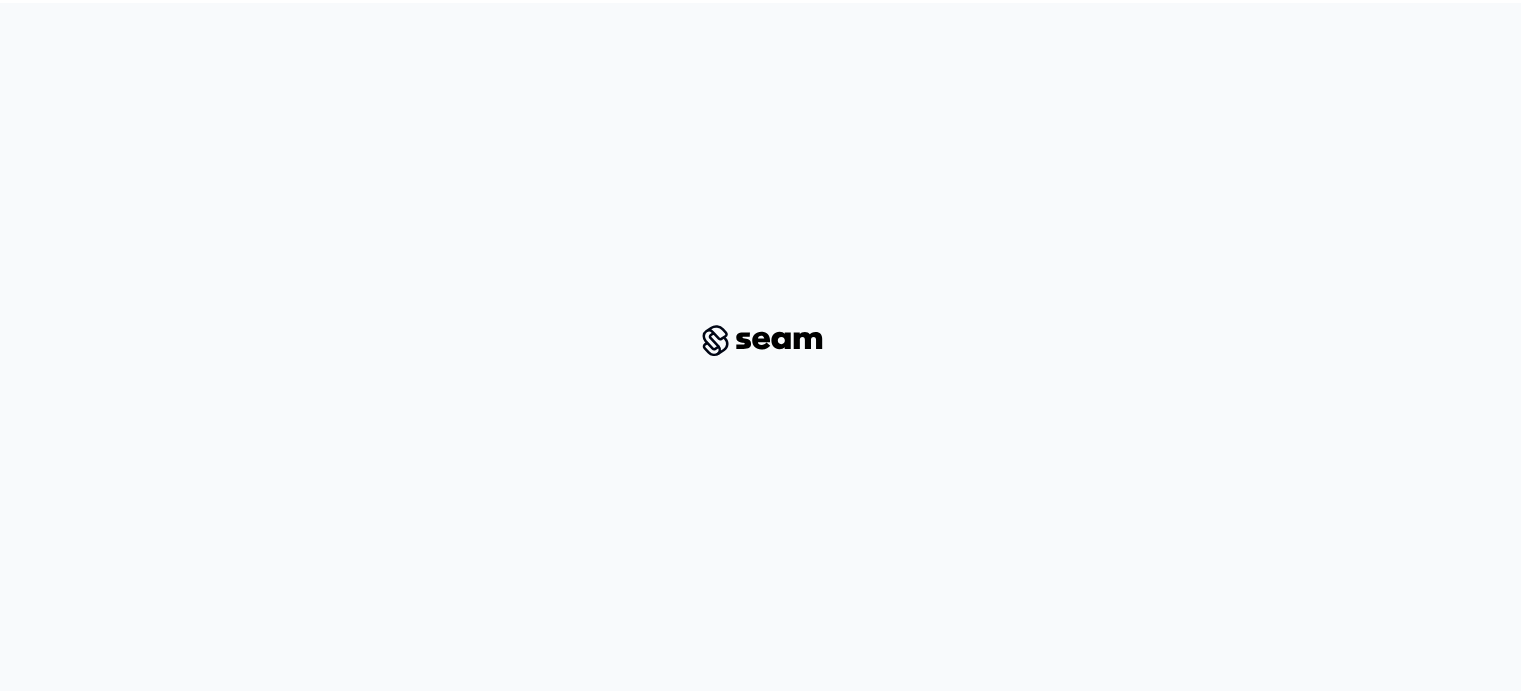 scroll, scrollTop: 0, scrollLeft: 0, axis: both 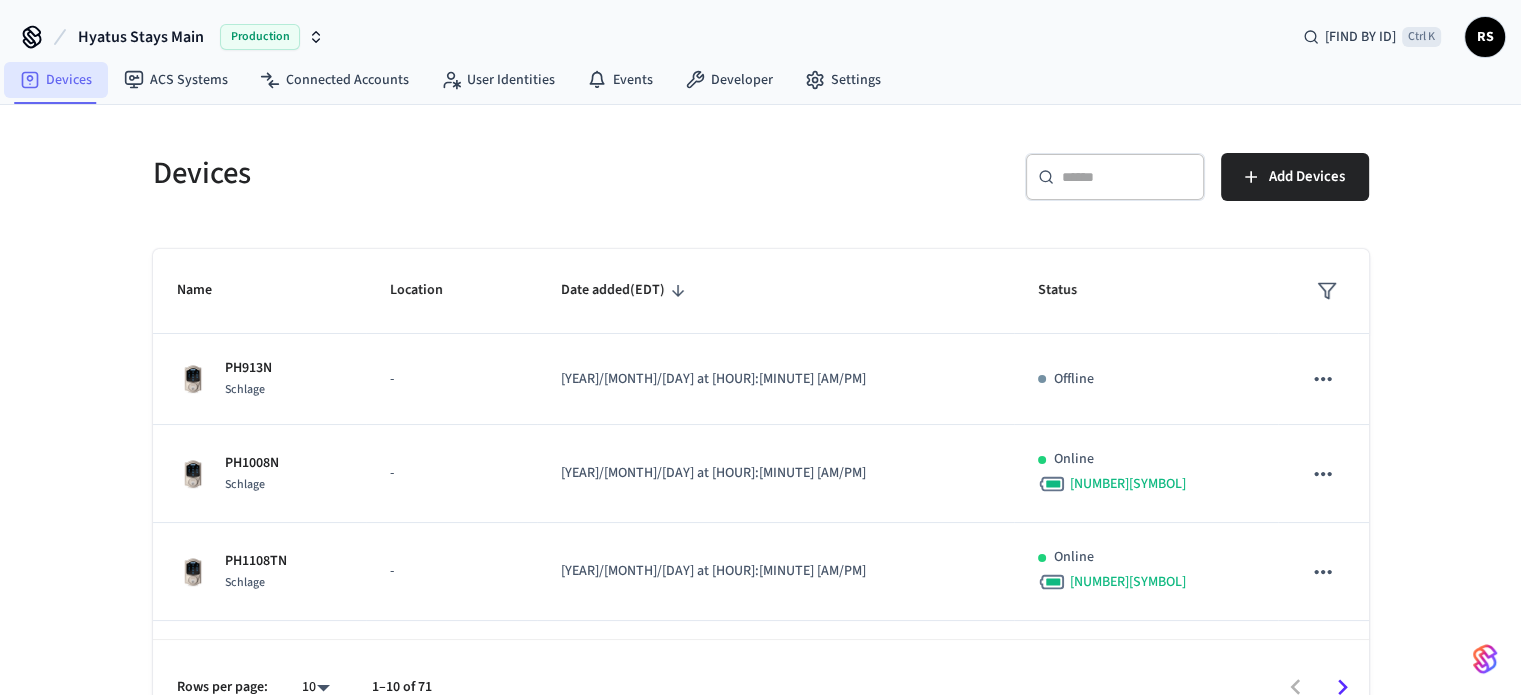 click on "Devices" at bounding box center (56, 80) 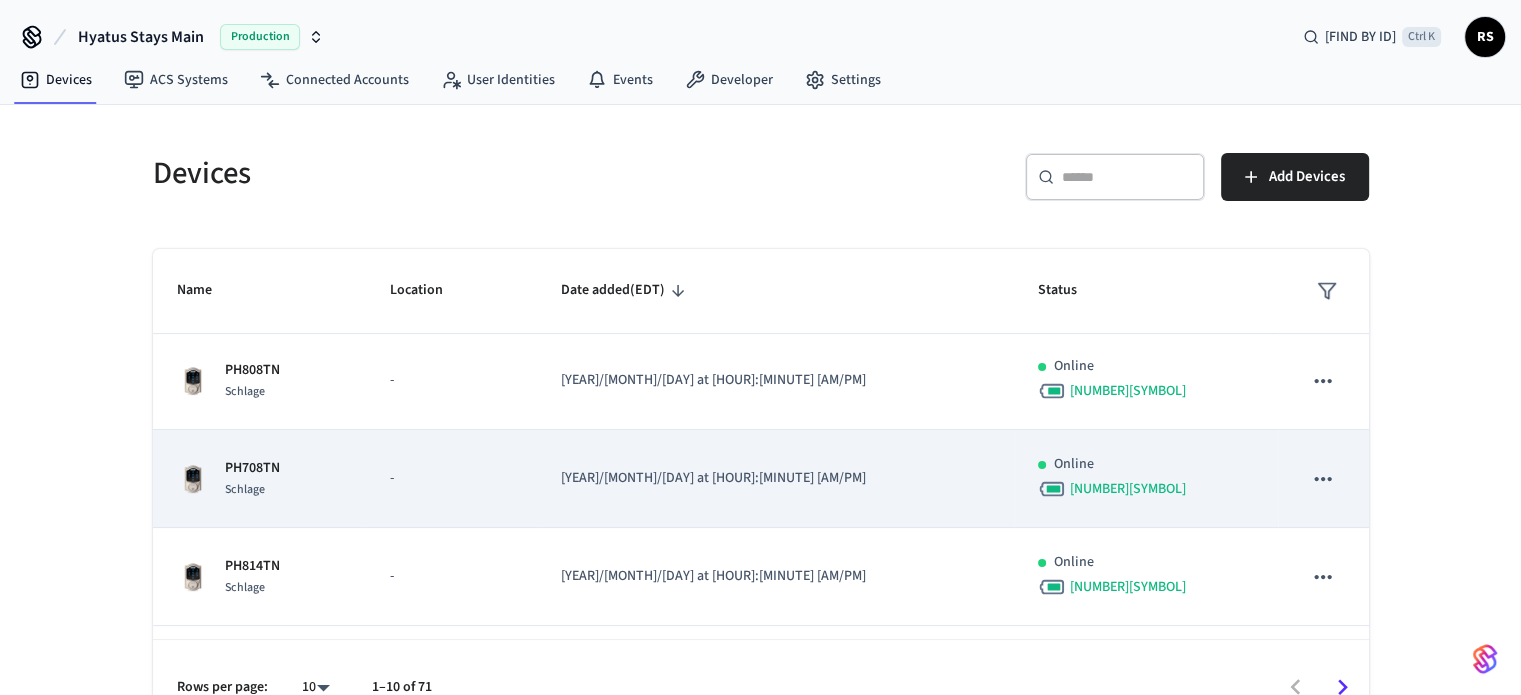 scroll, scrollTop: 665, scrollLeft: 0, axis: vertical 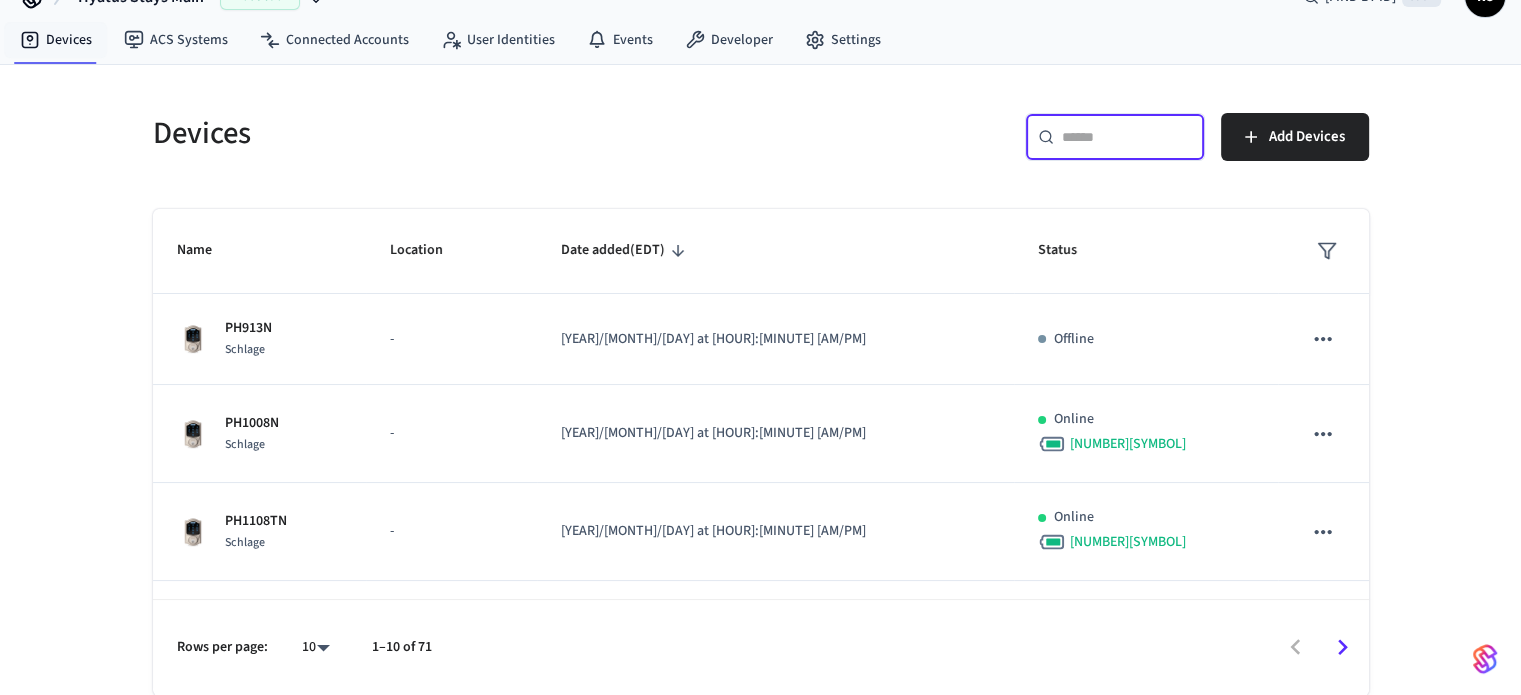 click at bounding box center [1127, 137] 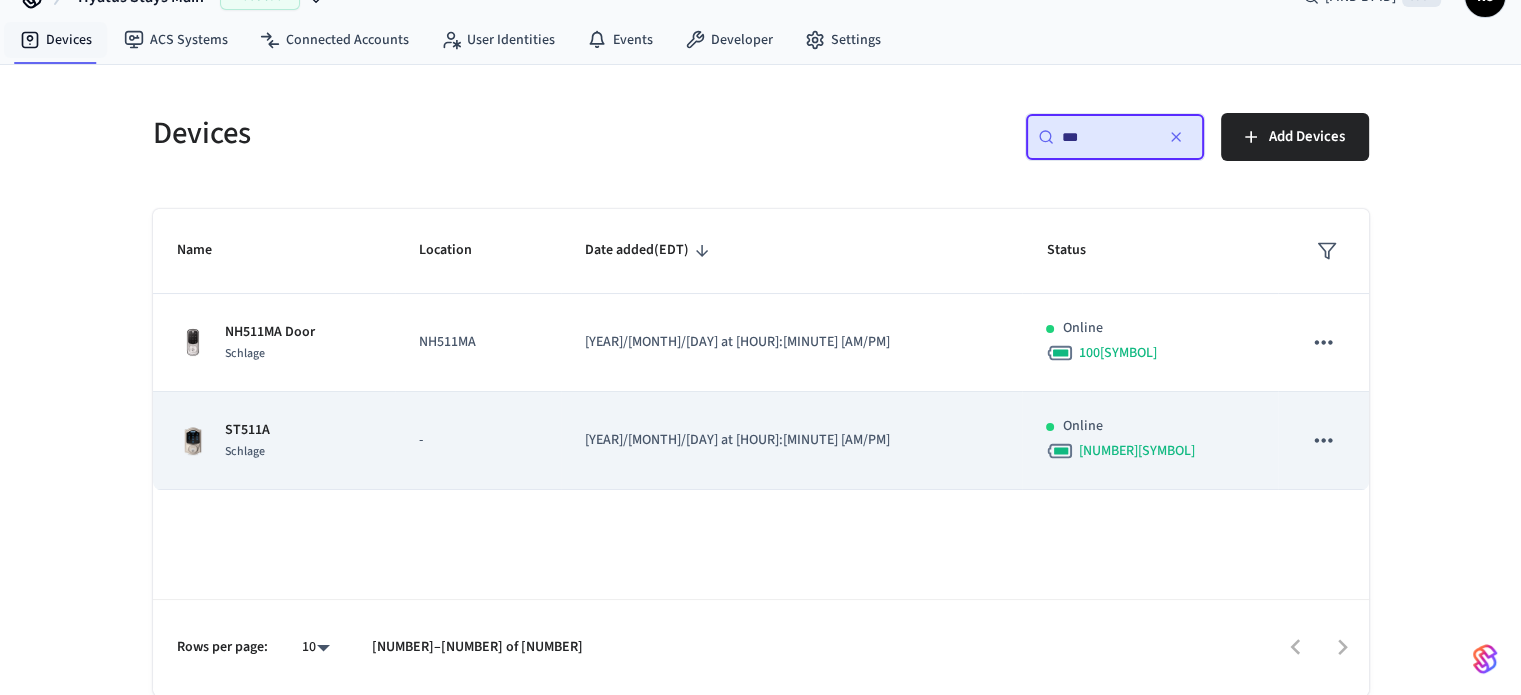 type on "***" 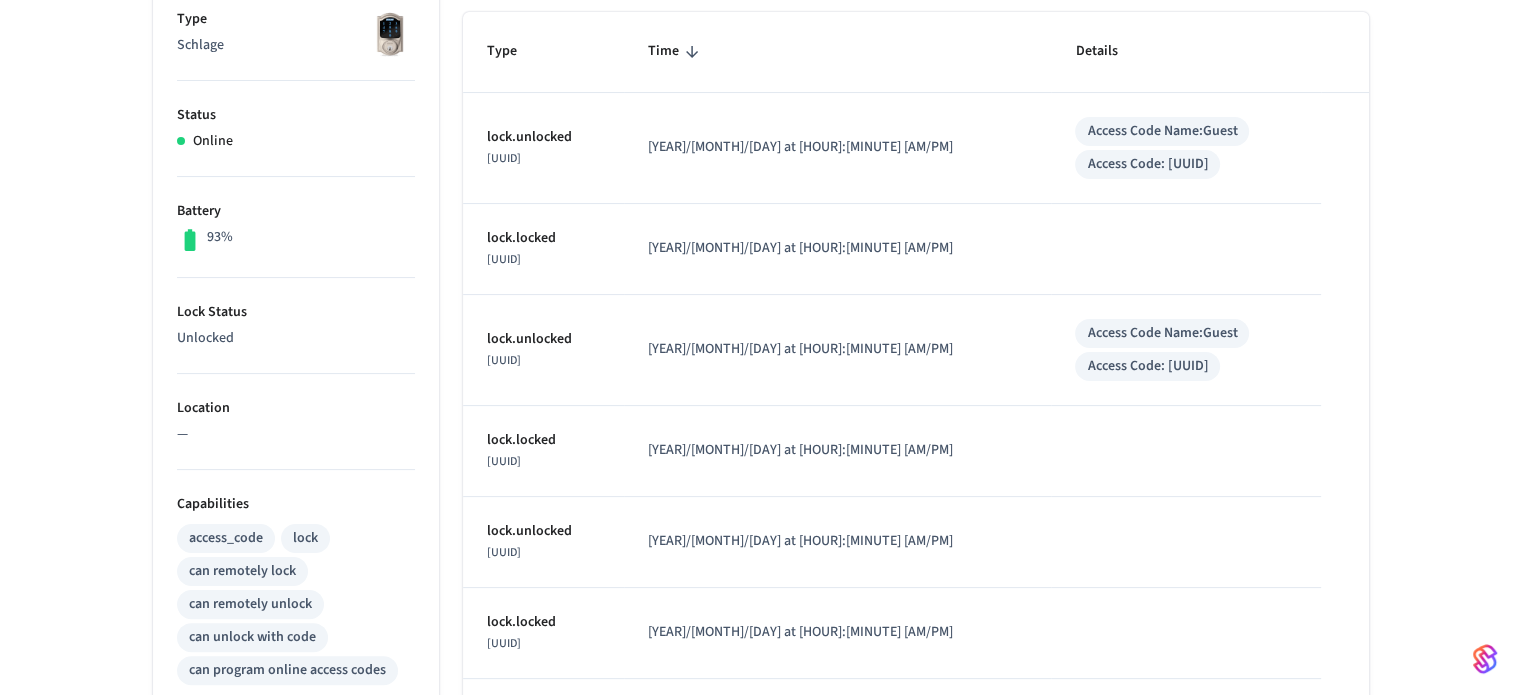 scroll, scrollTop: 100, scrollLeft: 0, axis: vertical 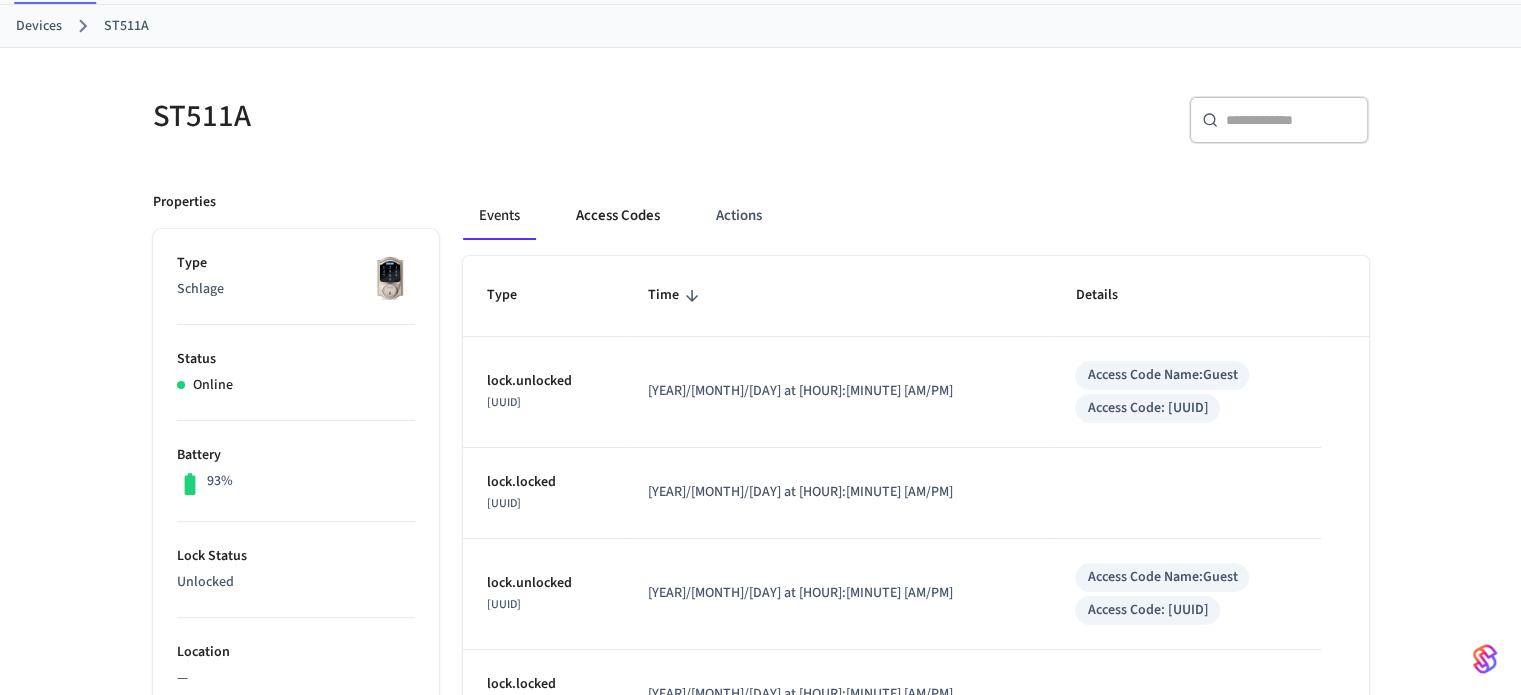 click on "Access Codes" at bounding box center (618, 216) 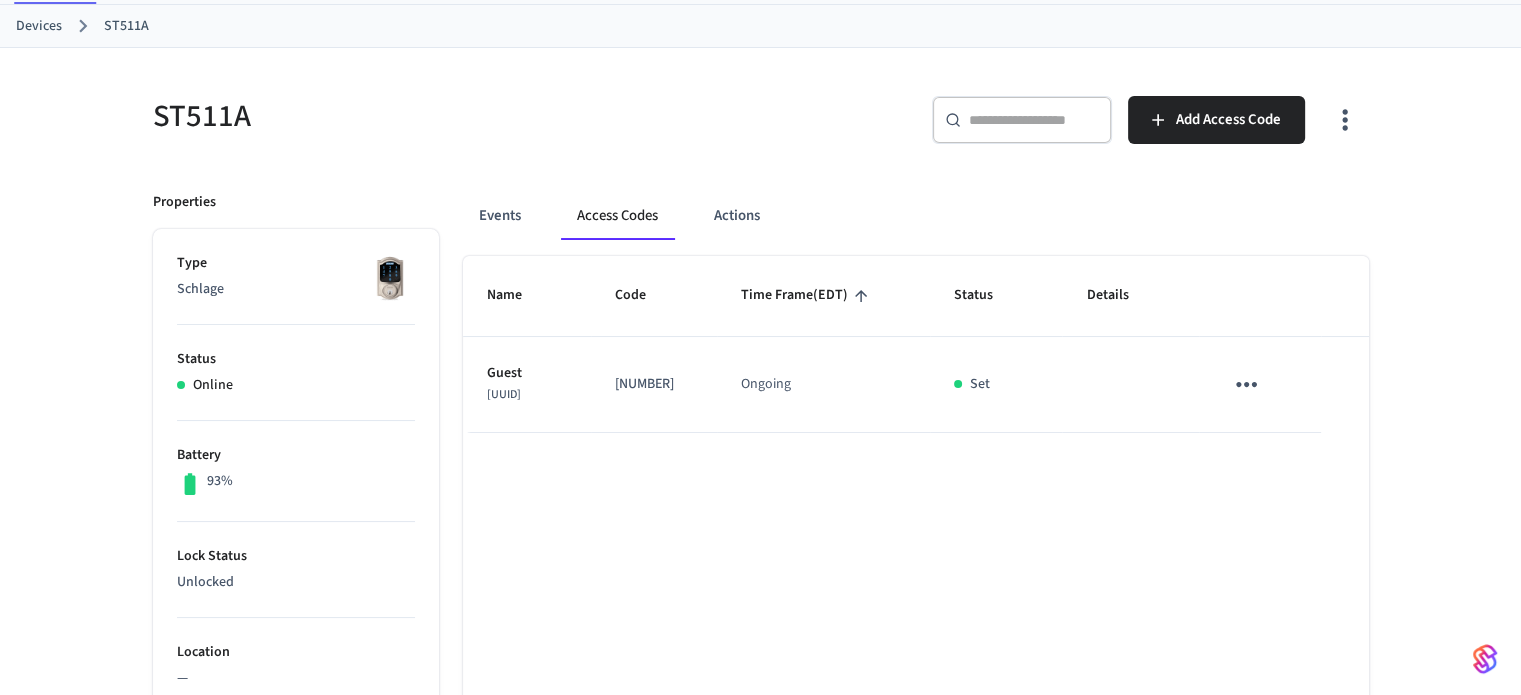 click 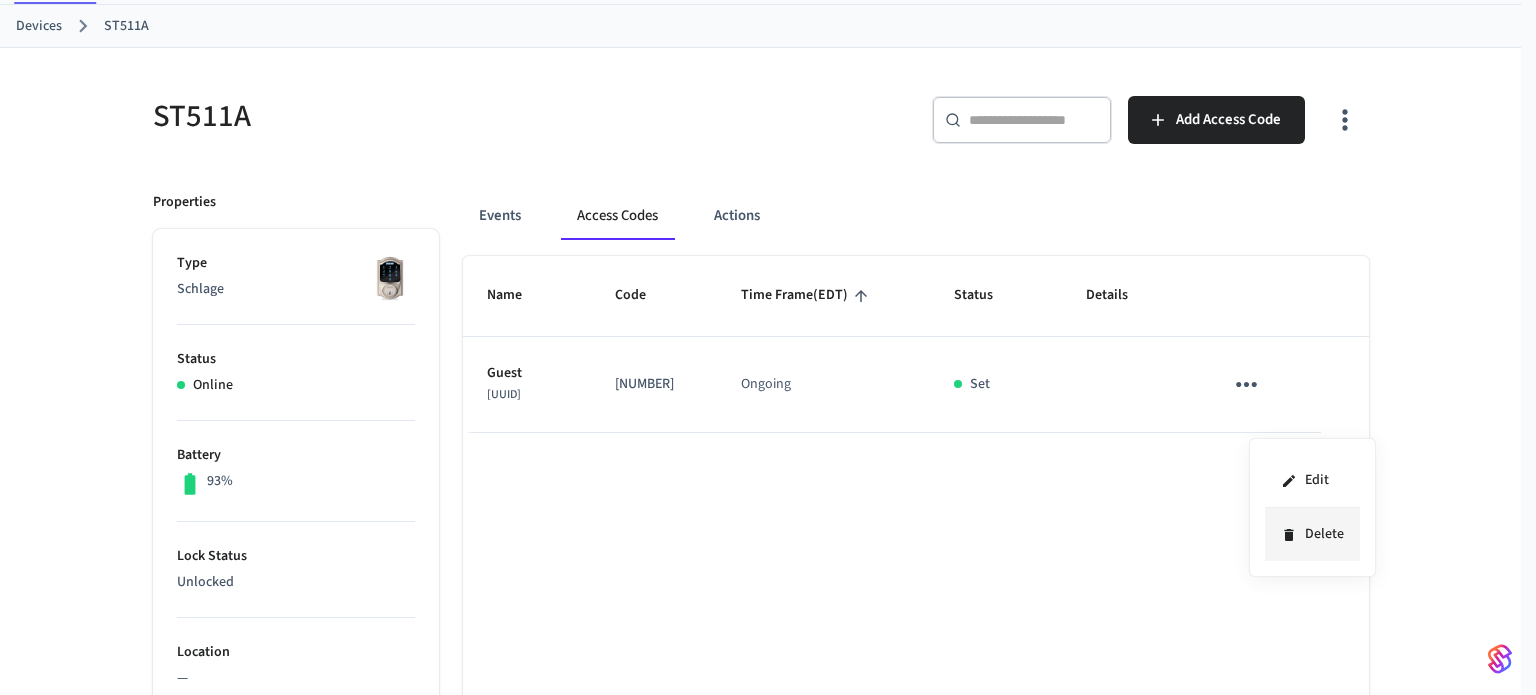 click on "Delete" at bounding box center (1312, 534) 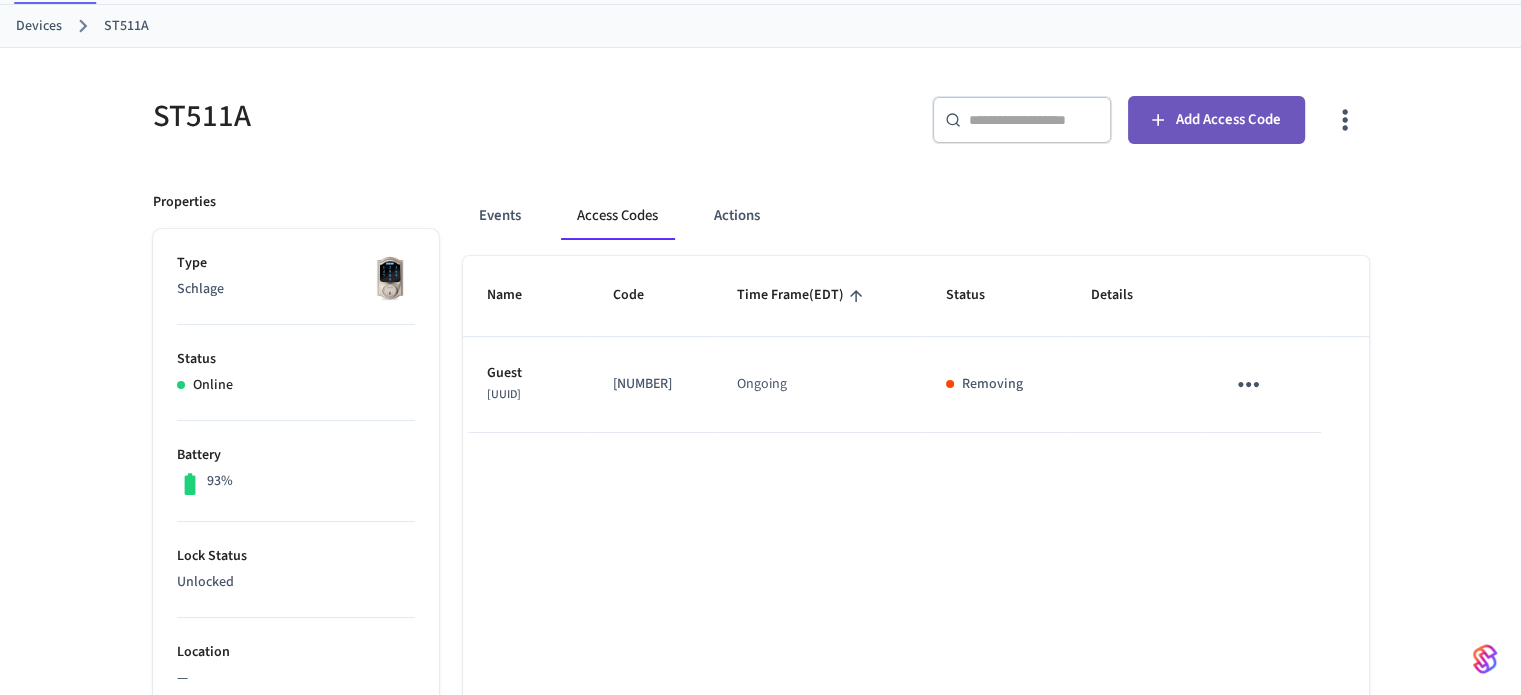 click on "Add Access Code" at bounding box center [1216, 120] 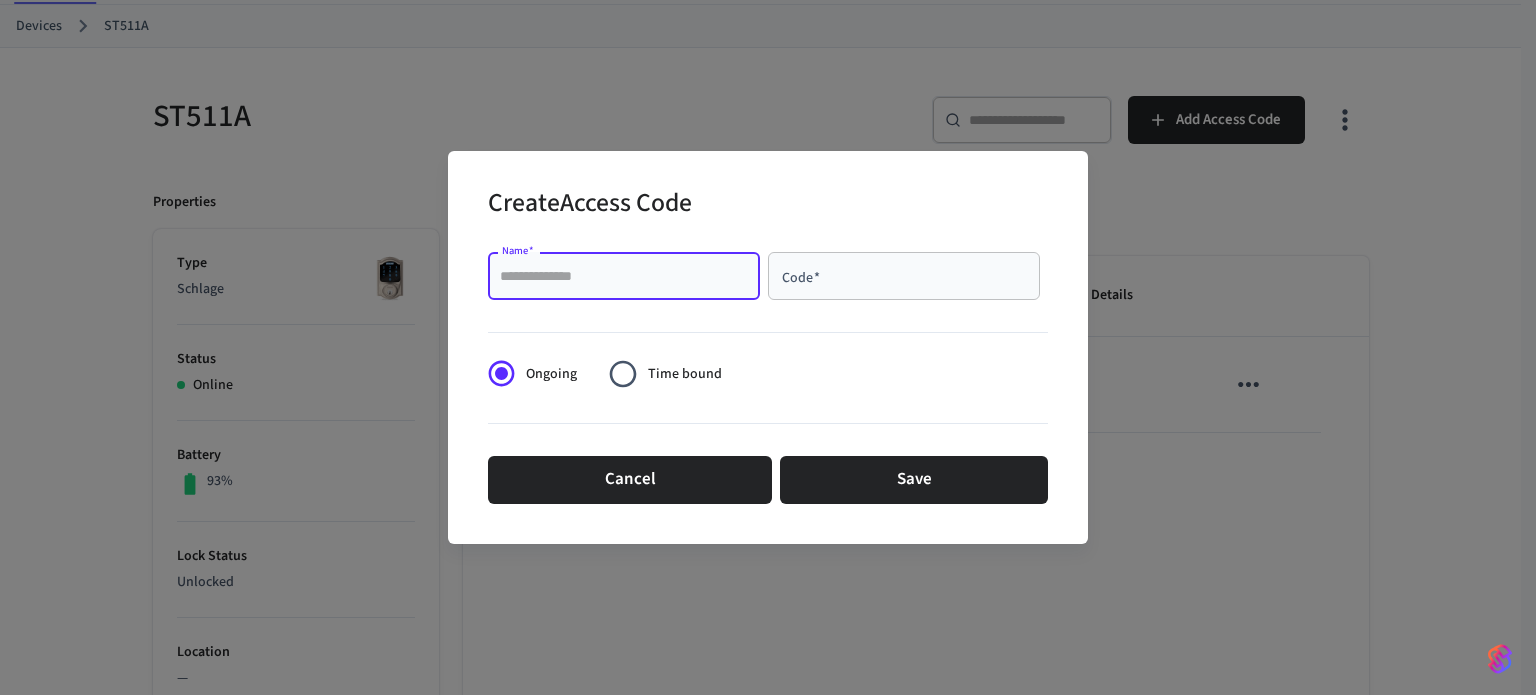 click on "Name   *" at bounding box center [624, 276] 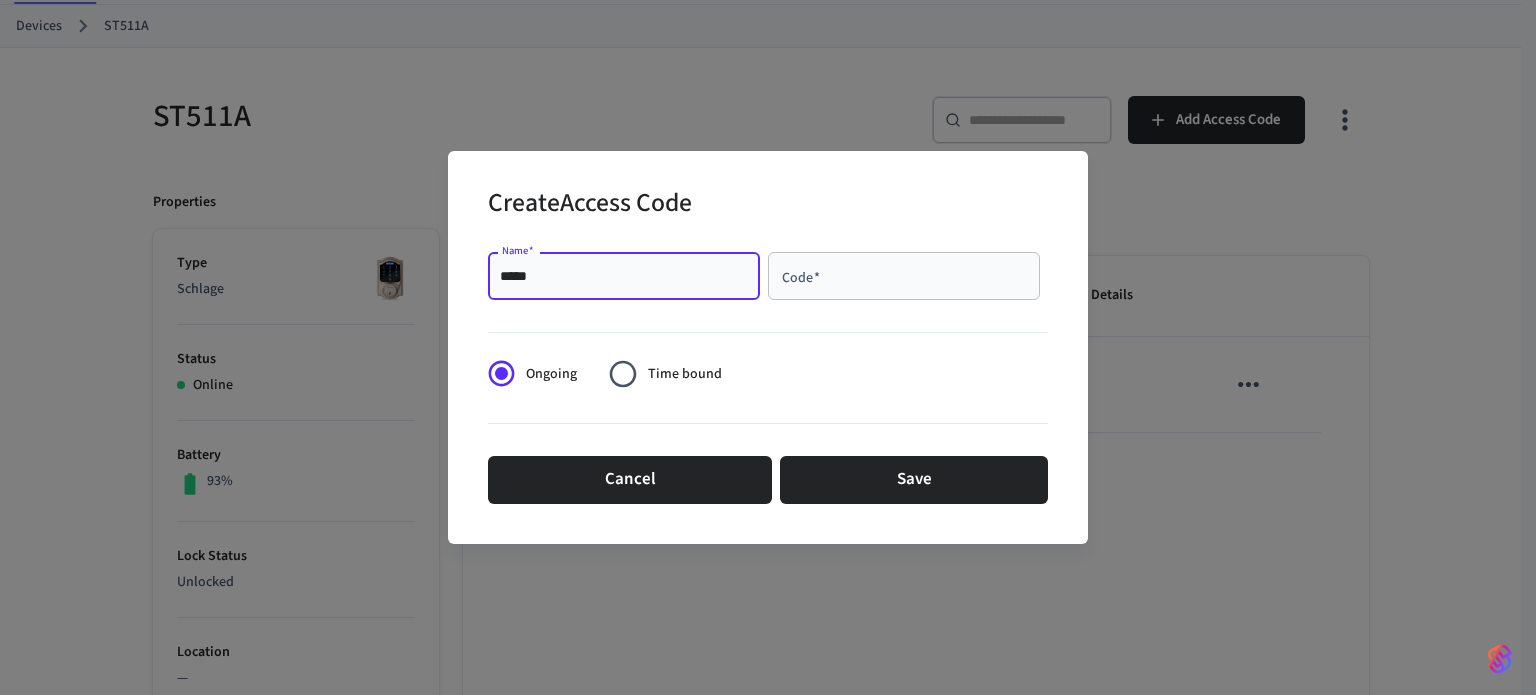 type on "[MASKED]" 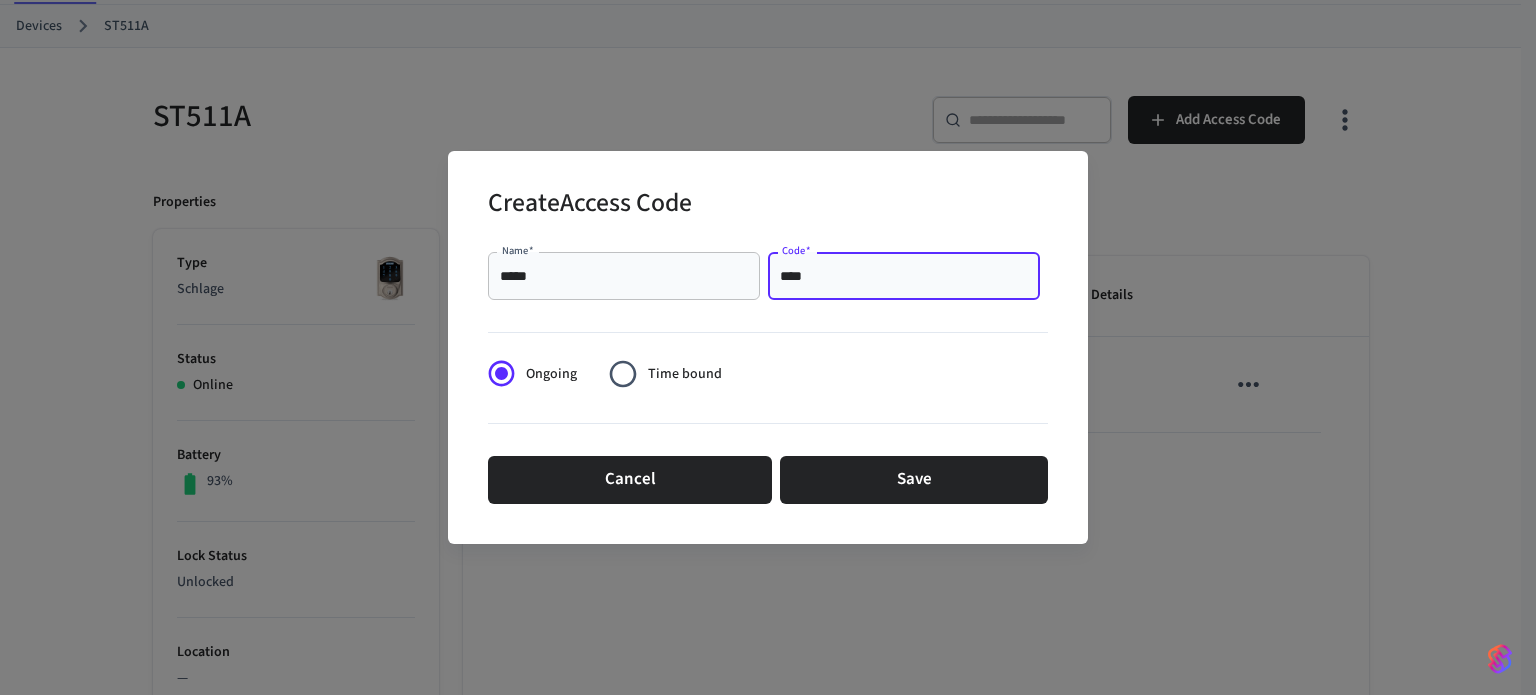 type on "****" 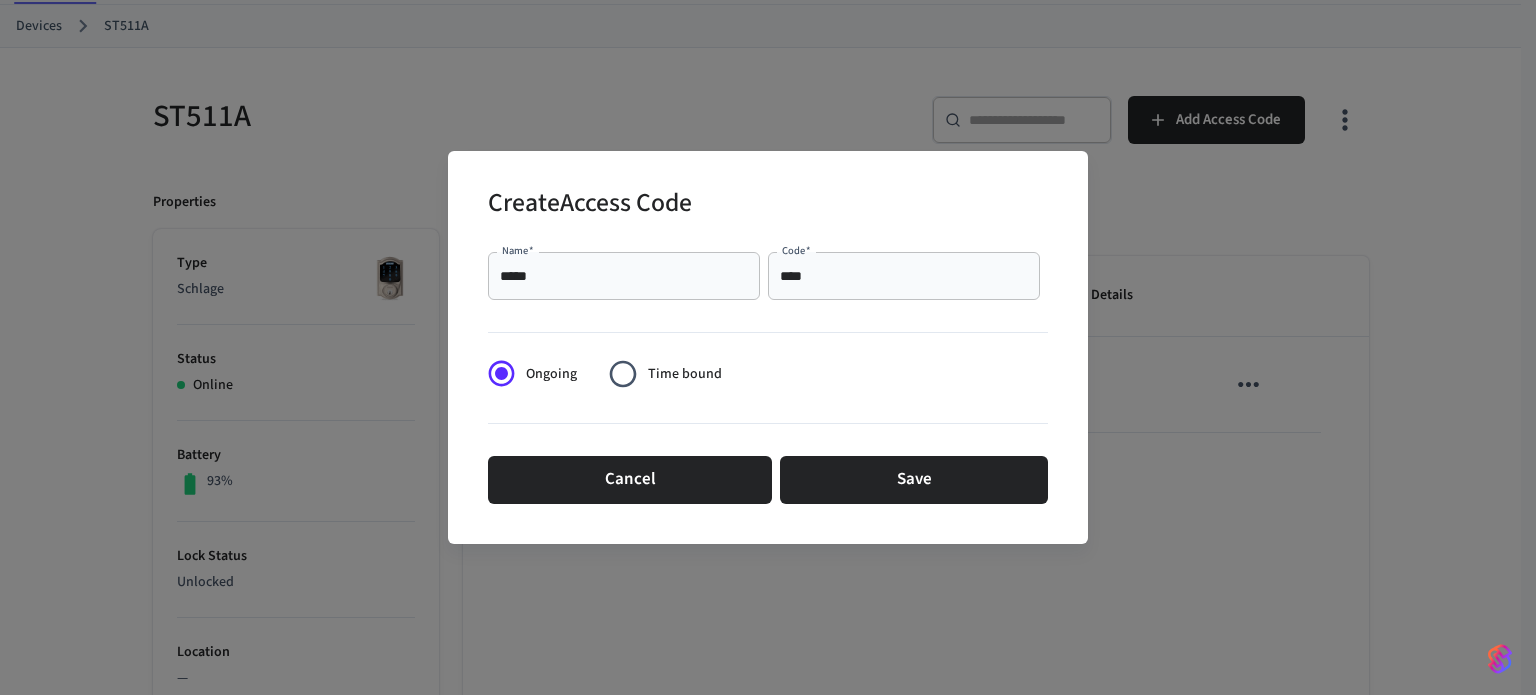 drag, startPoint x: 857, startPoint y: 291, endPoint x: 761, endPoint y: 283, distance: 96.332756 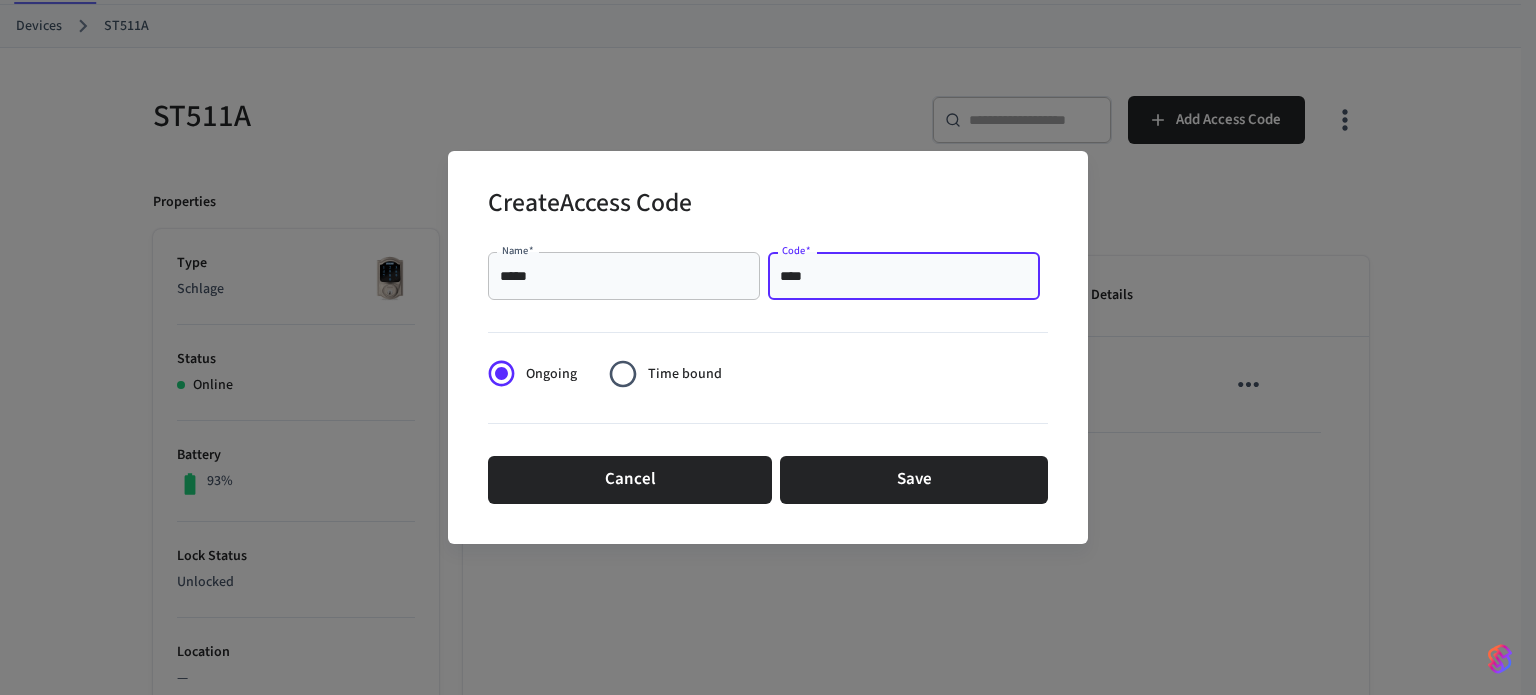 drag, startPoint x: 852, startPoint y: 279, endPoint x: 777, endPoint y: 275, distance: 75.10659 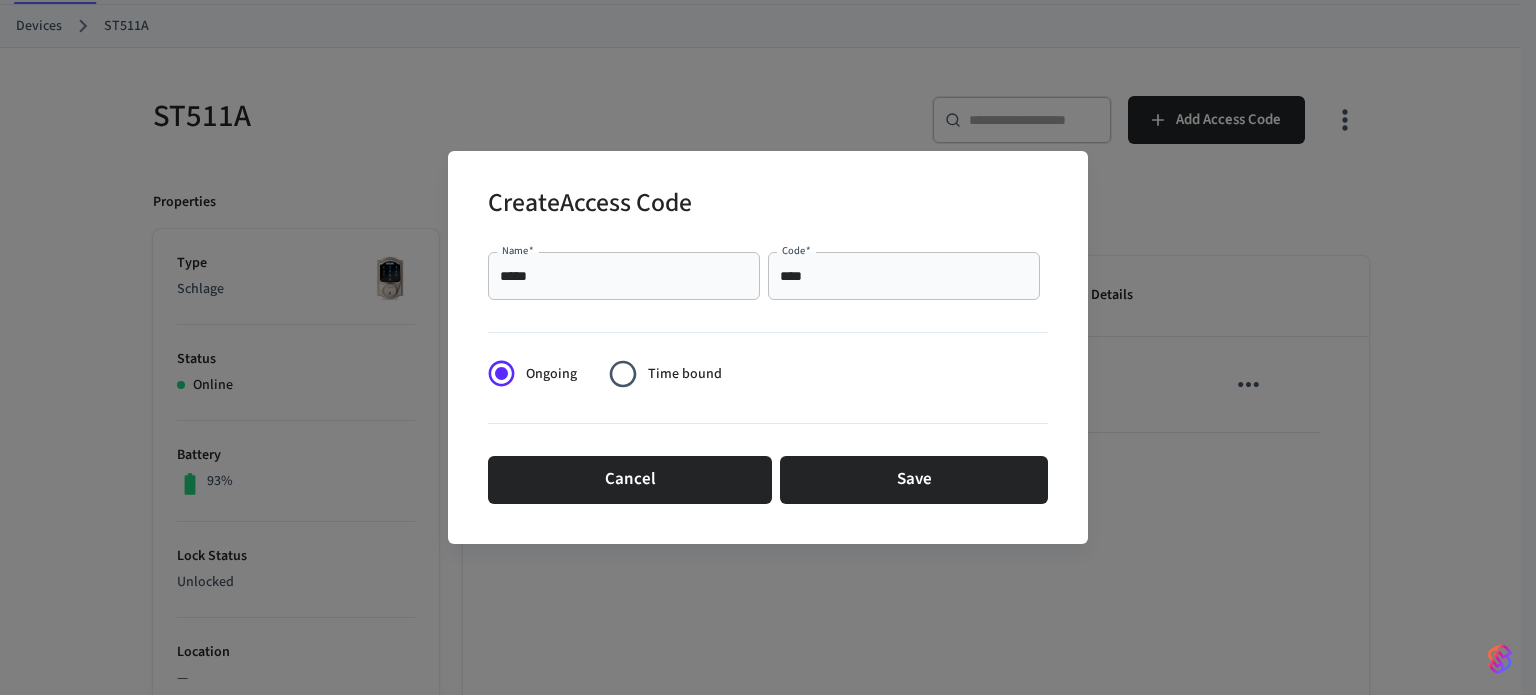 click on "**** Code   *" at bounding box center (904, 276) 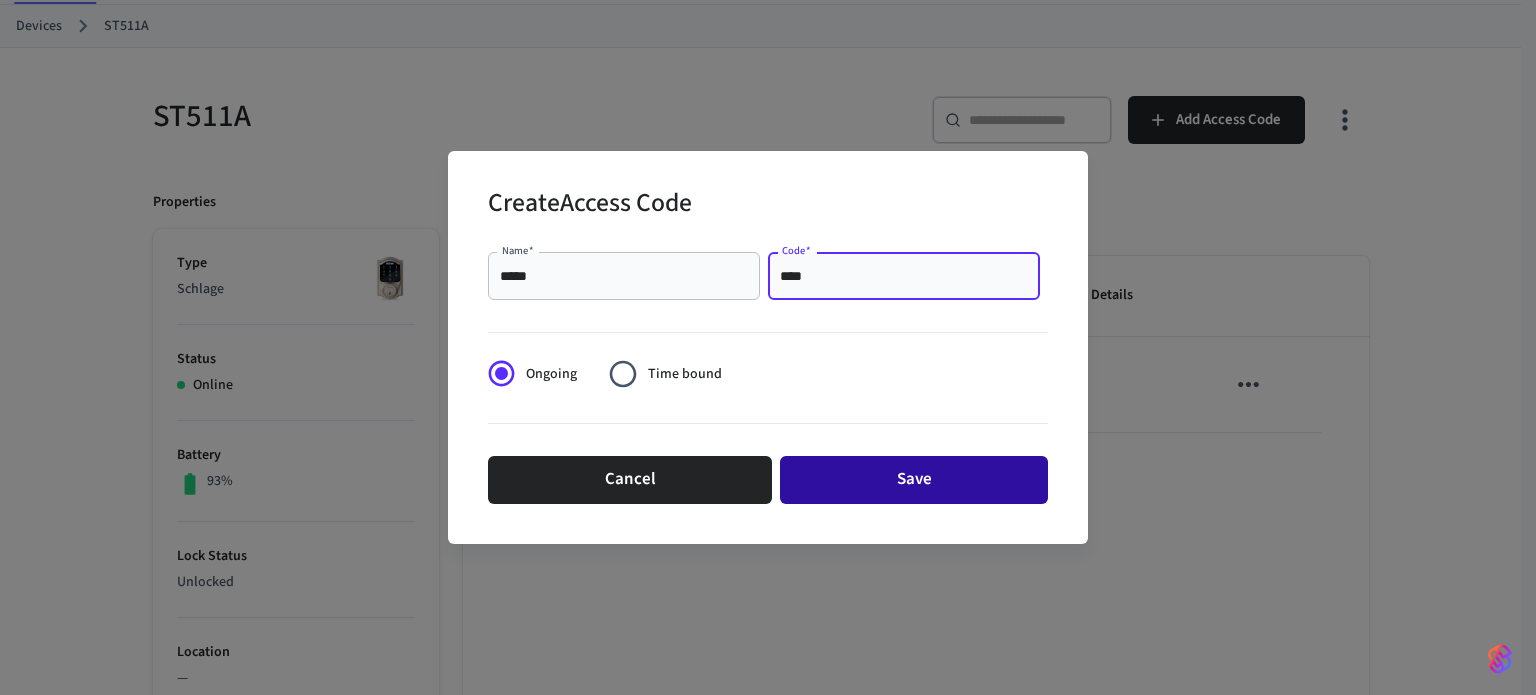 click on "Save" at bounding box center [914, 480] 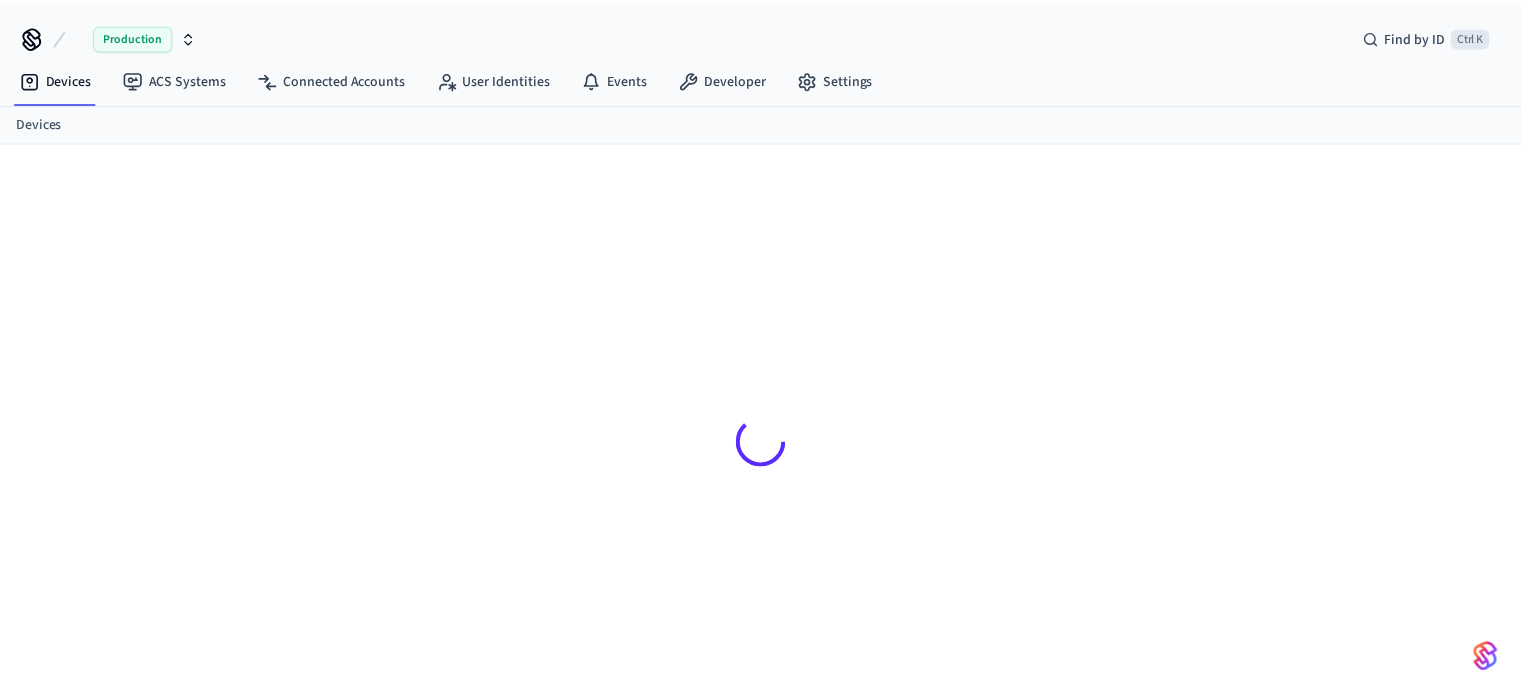 scroll, scrollTop: 0, scrollLeft: 0, axis: both 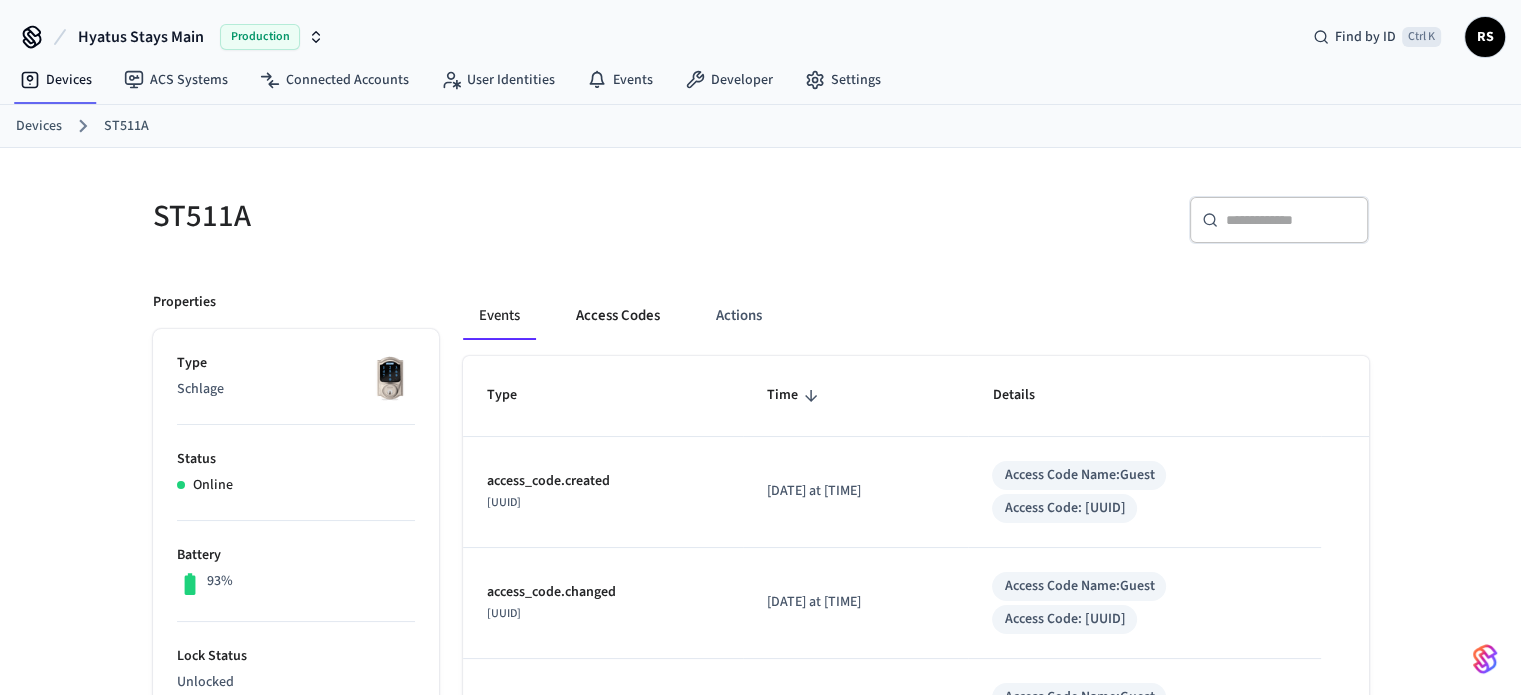 click on "Access Codes" at bounding box center [618, 316] 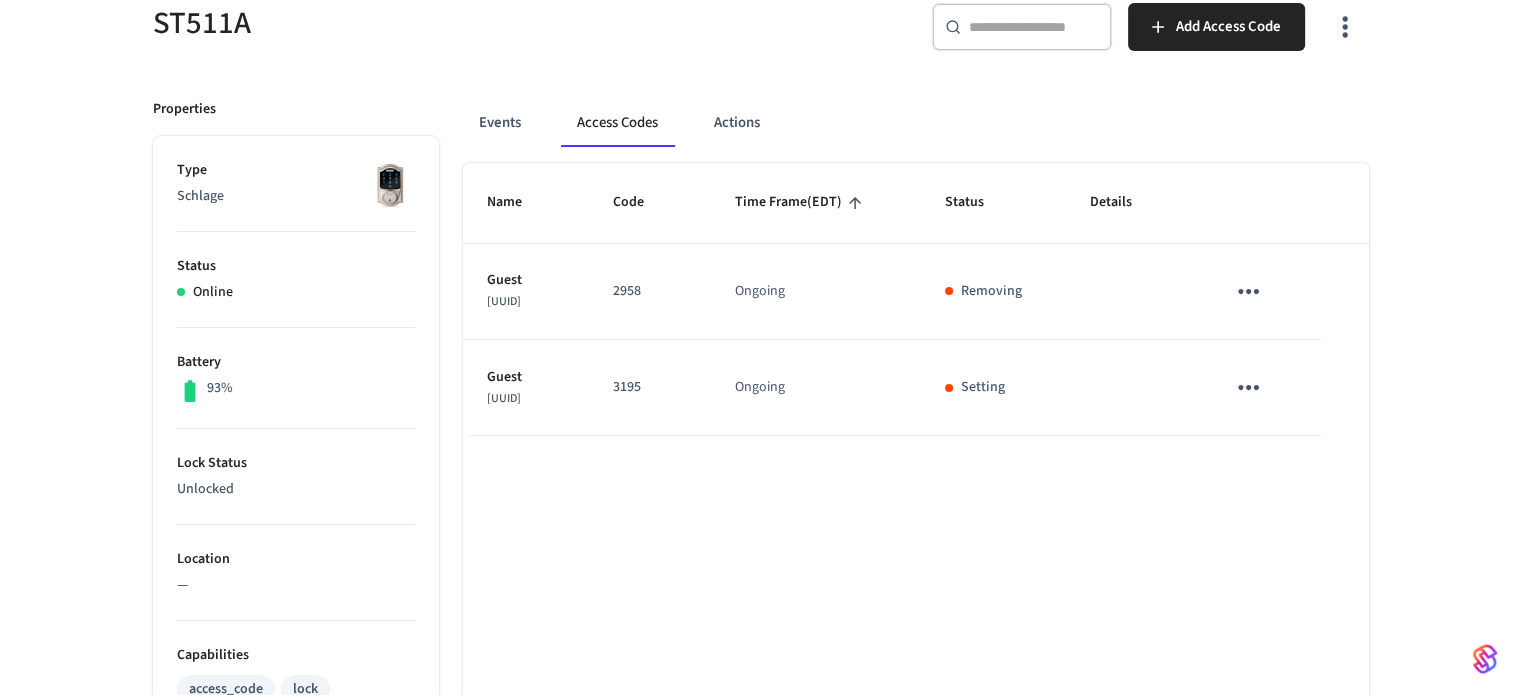 scroll, scrollTop: 200, scrollLeft: 0, axis: vertical 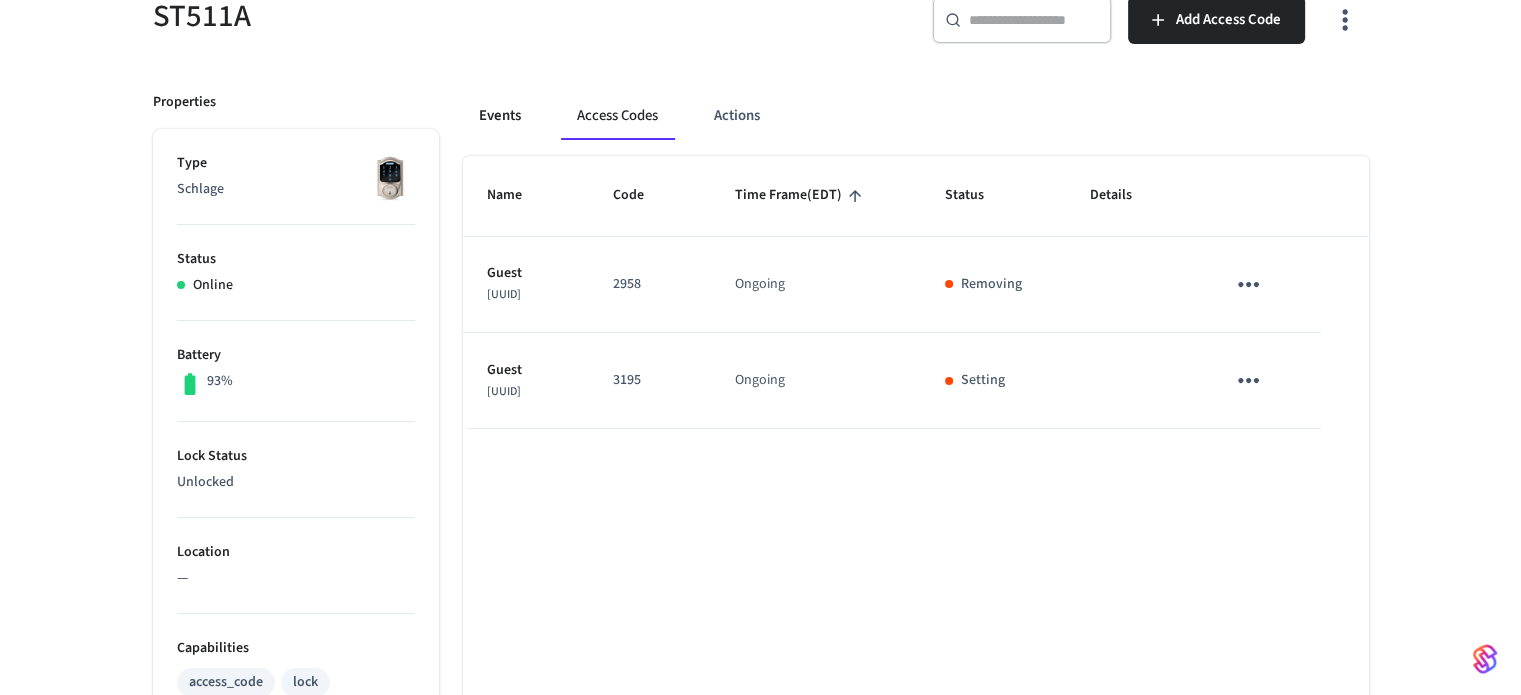 click on "Events" at bounding box center (500, 116) 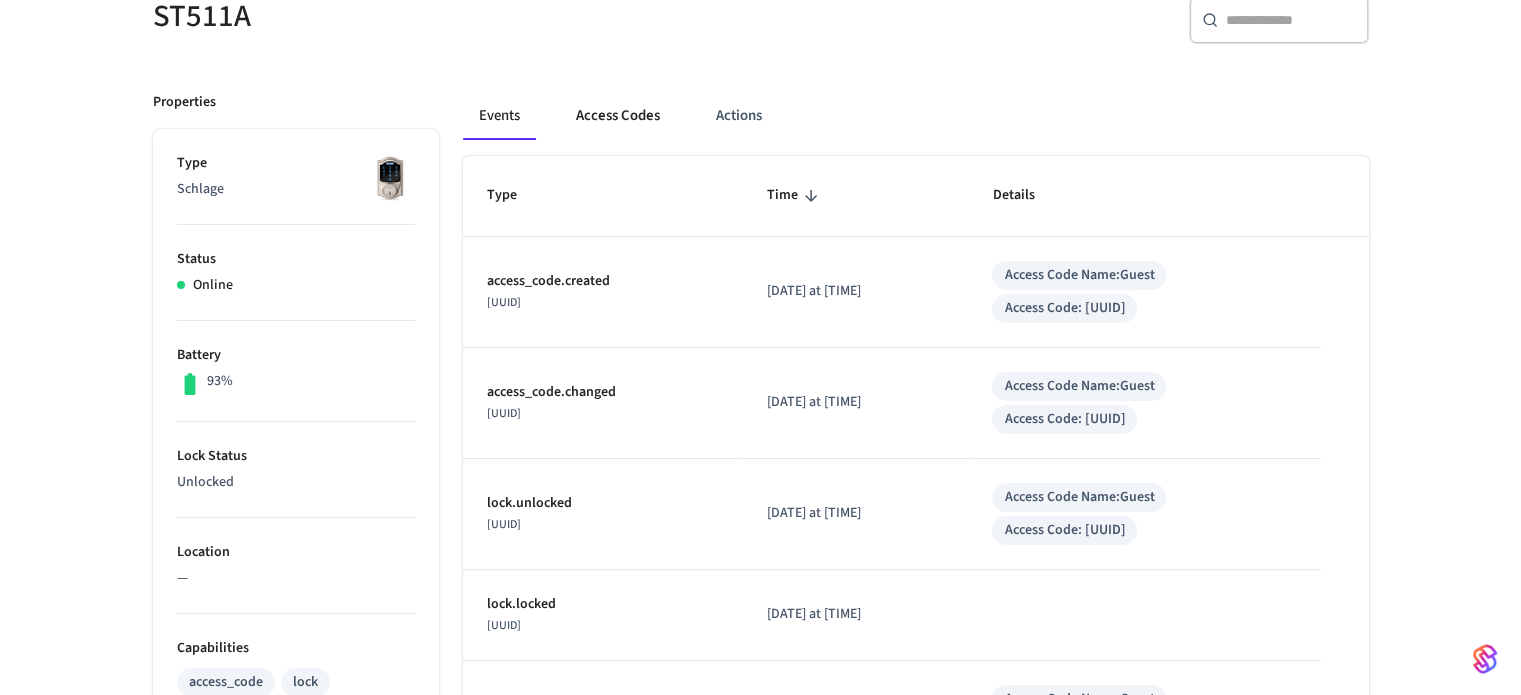 click on "Access Codes" at bounding box center [618, 116] 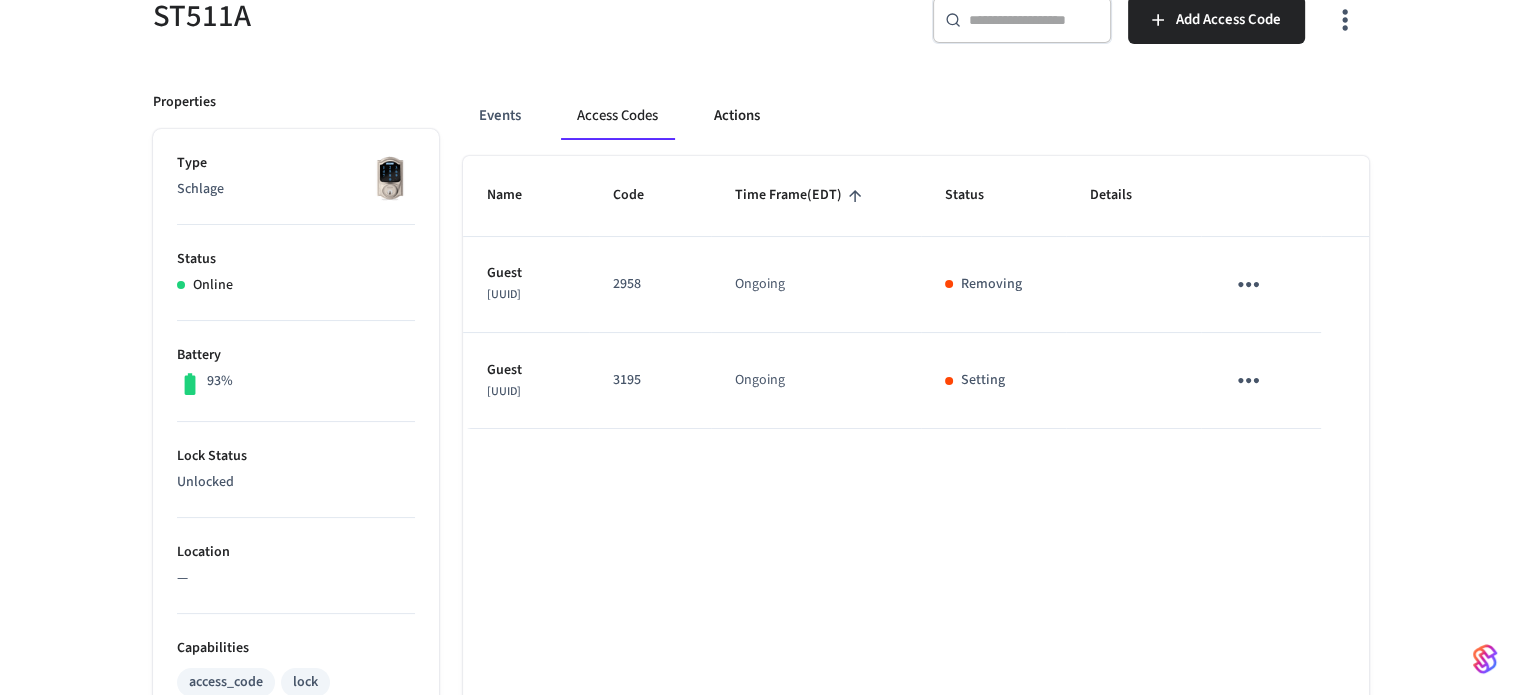 click on "Actions" at bounding box center (737, 116) 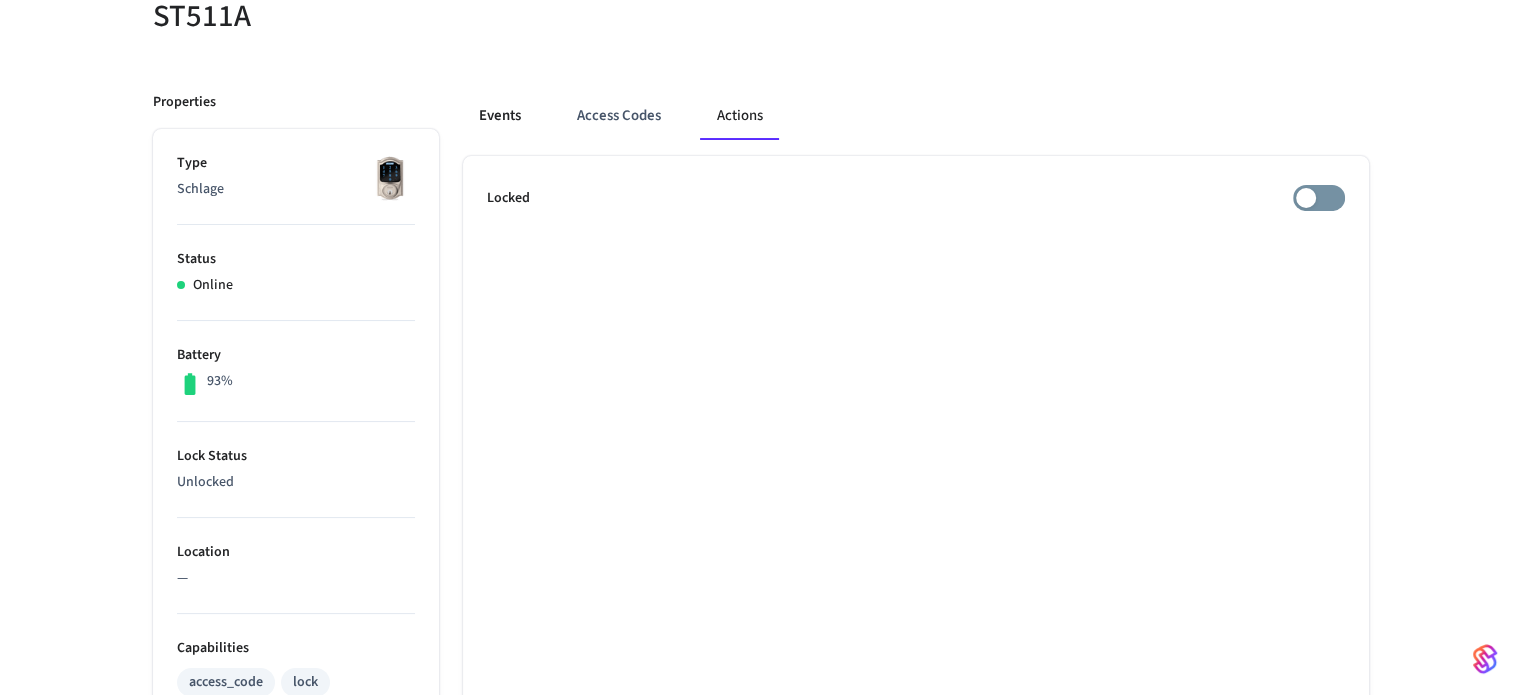 click on "Events" at bounding box center (500, 116) 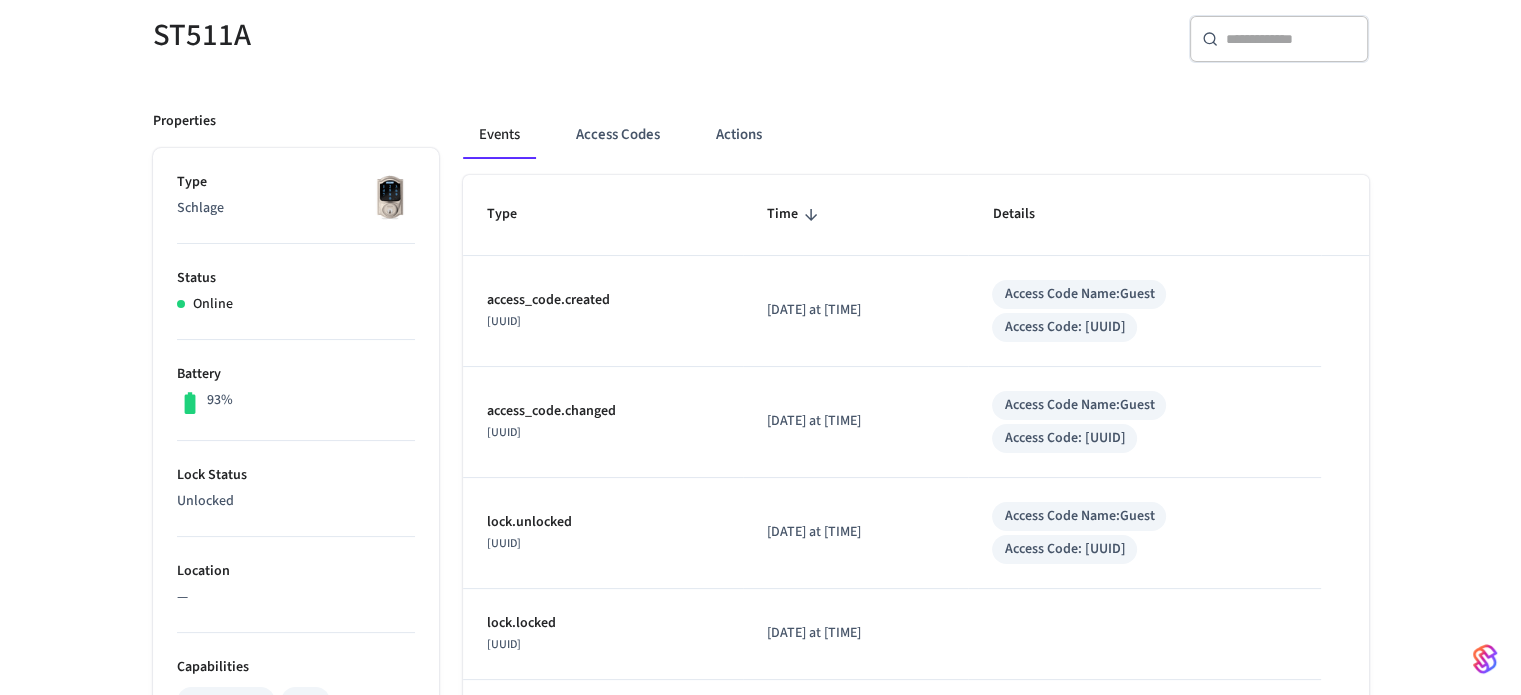 scroll, scrollTop: 100, scrollLeft: 0, axis: vertical 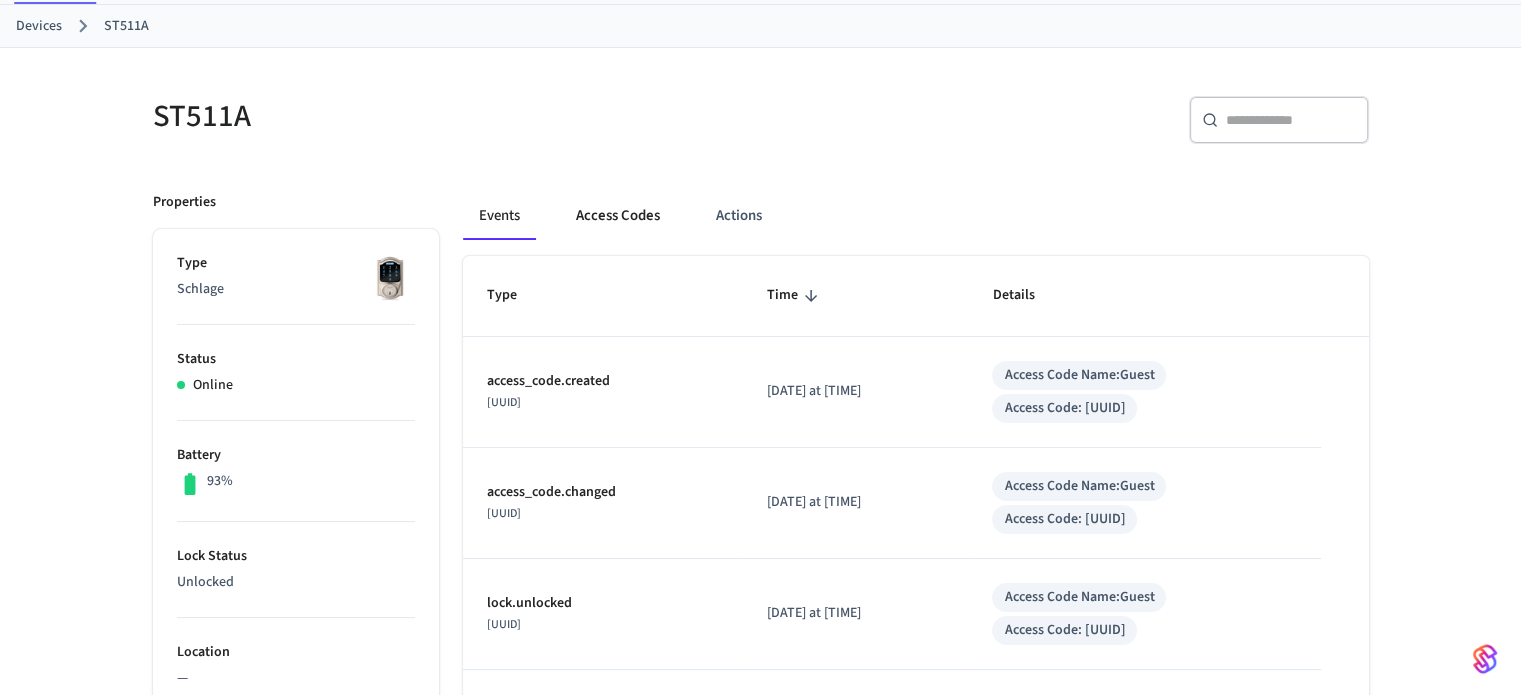 click on "Access Codes" at bounding box center [618, 216] 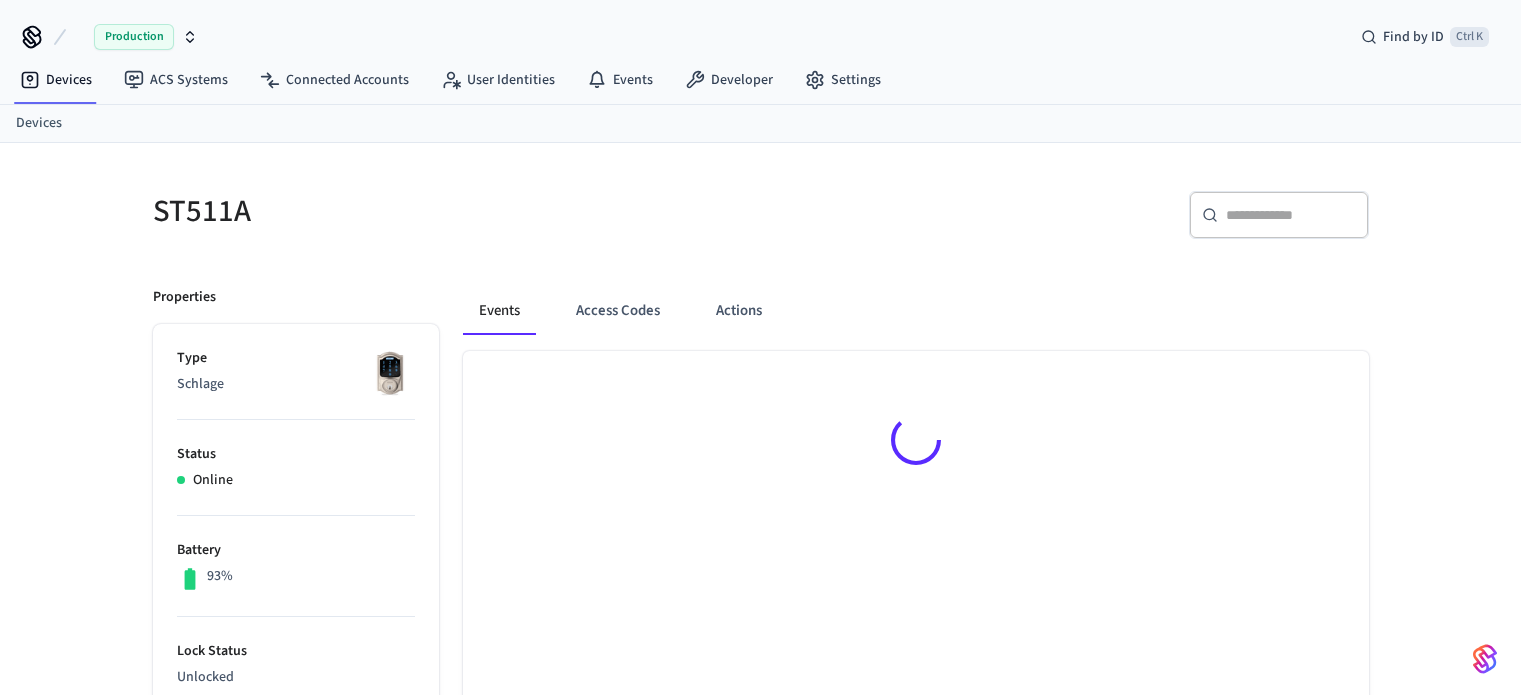 scroll, scrollTop: 26, scrollLeft: 0, axis: vertical 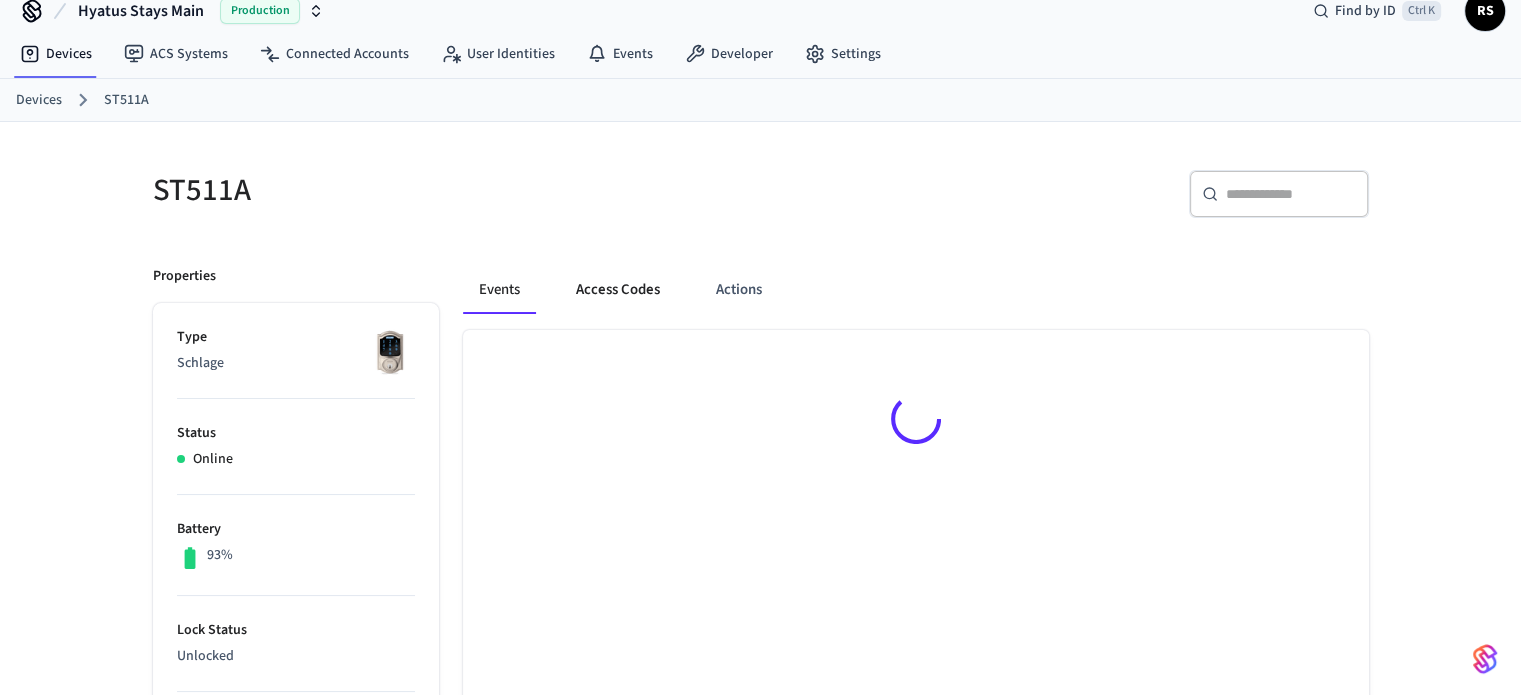 click on "Access Codes" at bounding box center [618, 290] 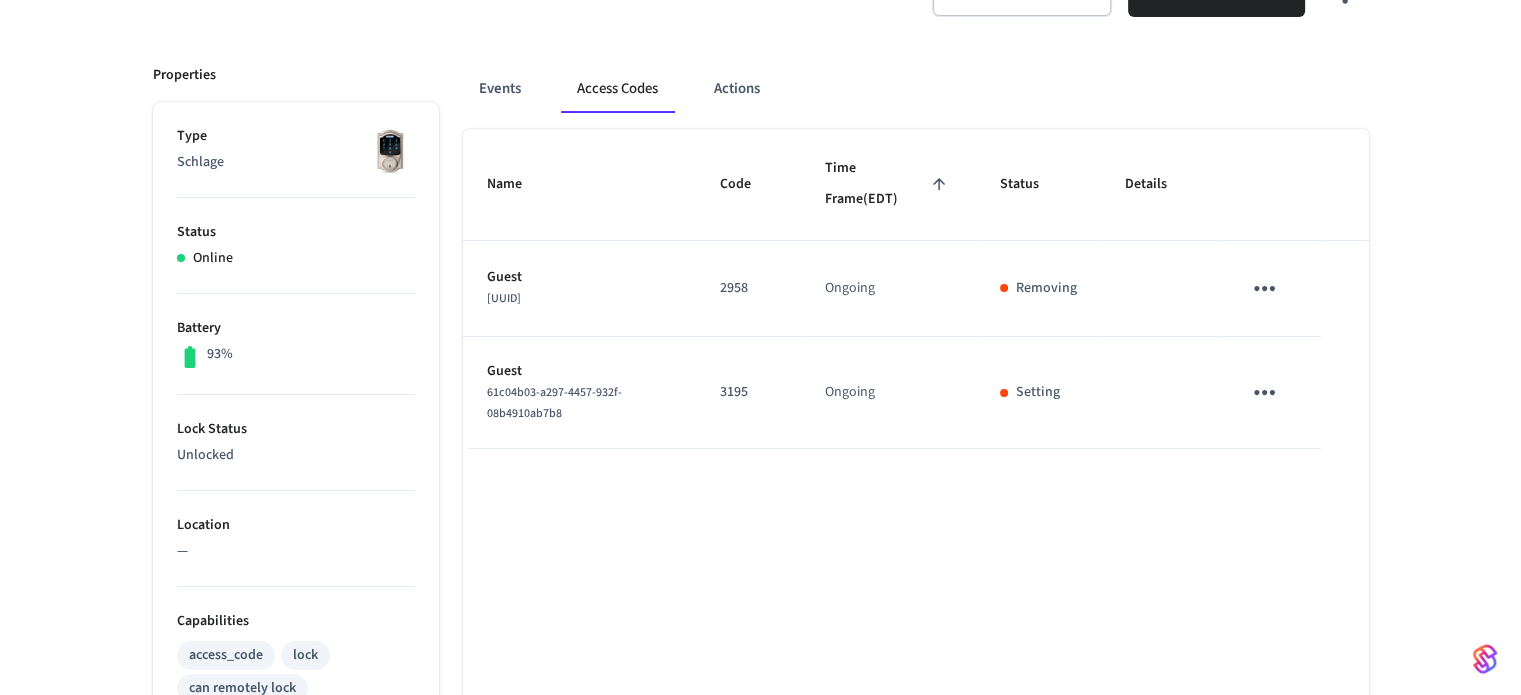 scroll, scrollTop: 326, scrollLeft: 0, axis: vertical 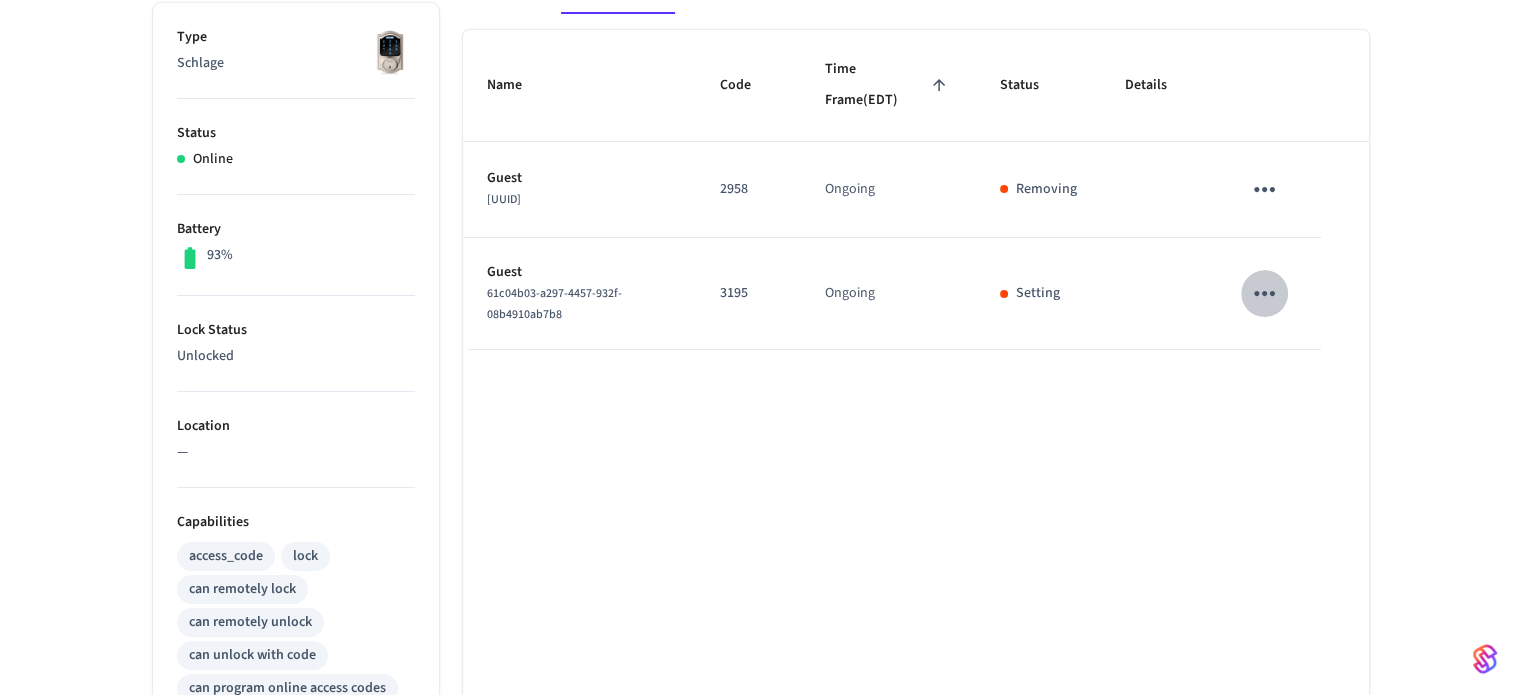 click 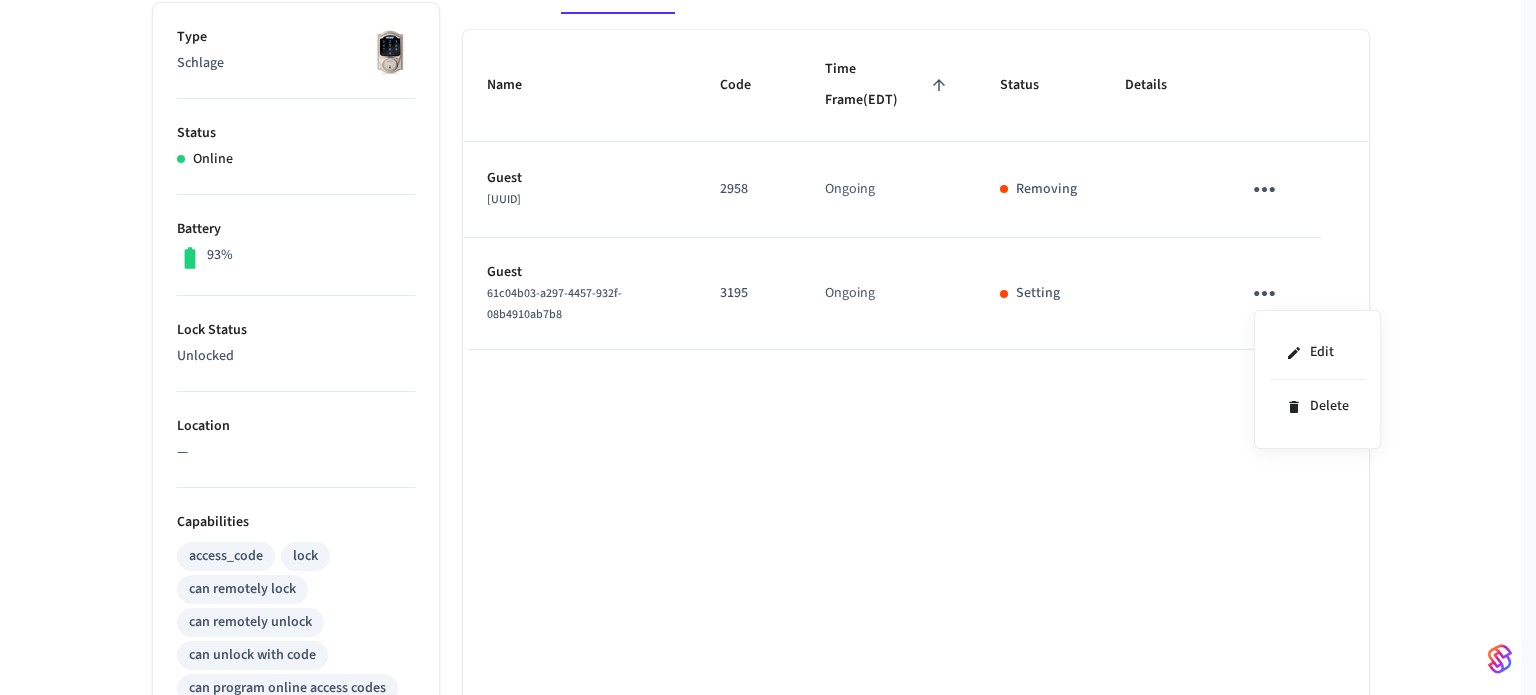 click at bounding box center [768, 347] 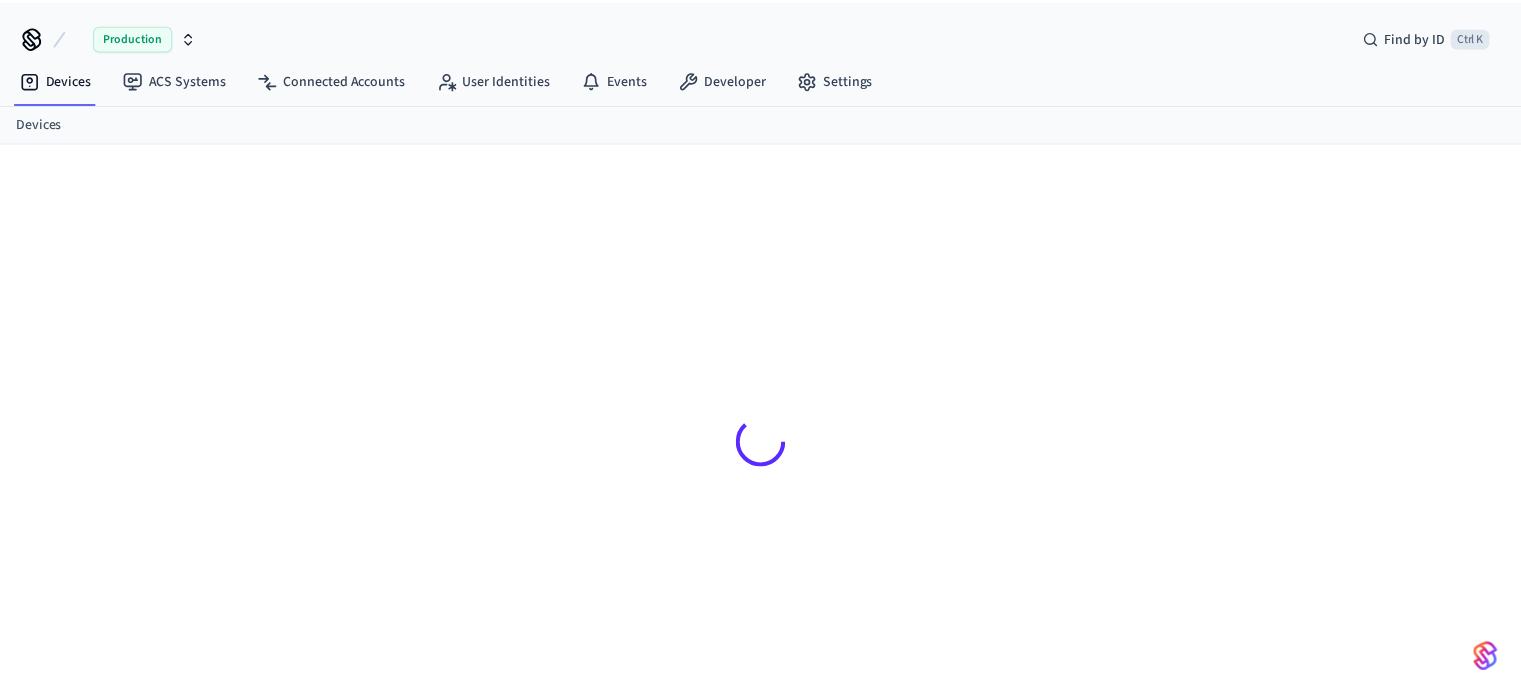 scroll, scrollTop: 26, scrollLeft: 0, axis: vertical 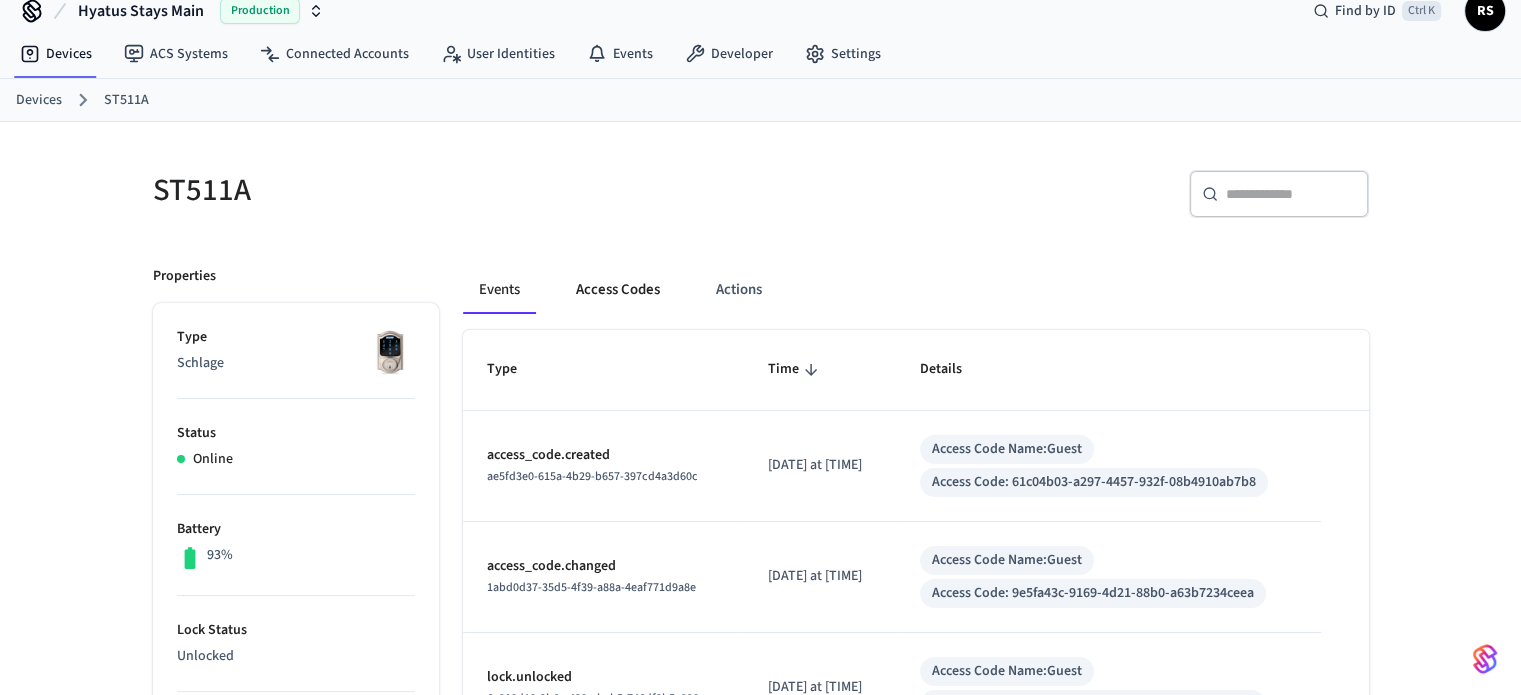 click on "Access Codes" at bounding box center (618, 290) 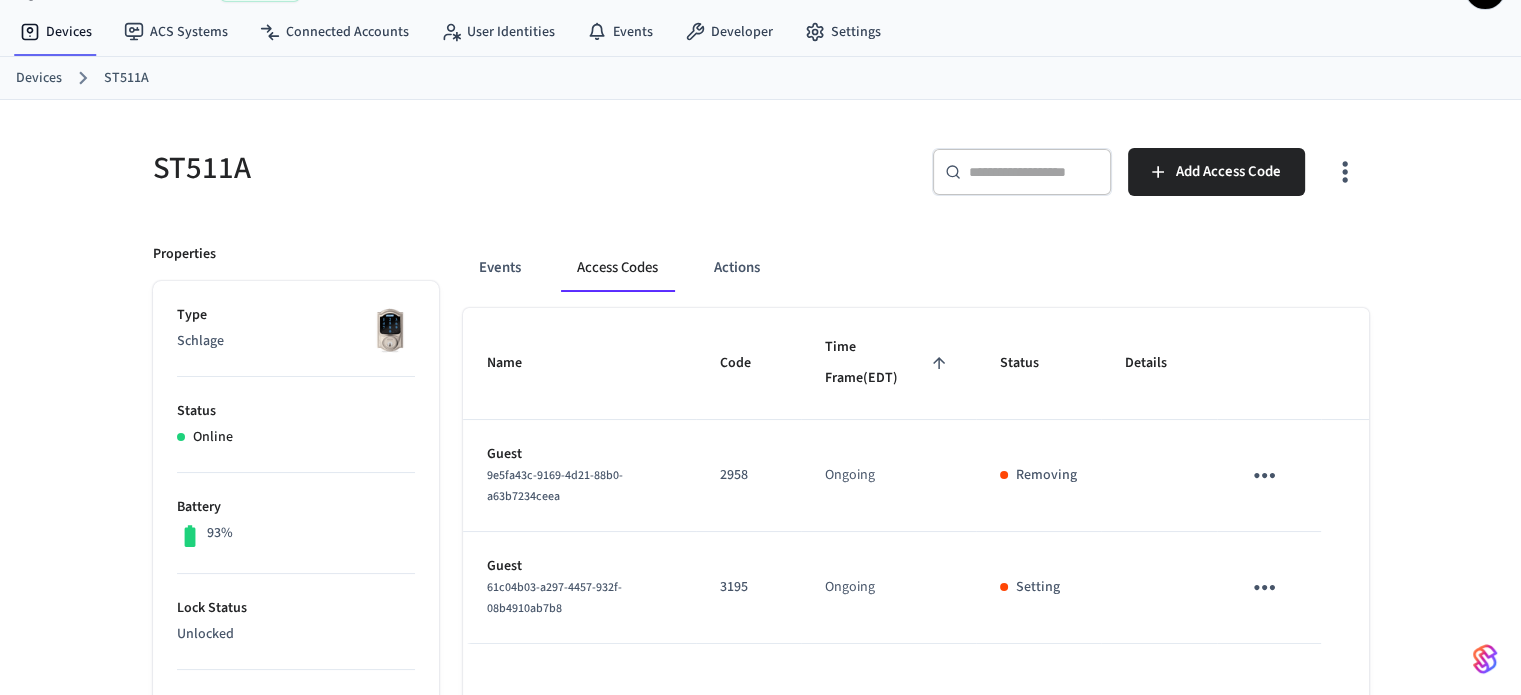 scroll, scrollTop: 0, scrollLeft: 0, axis: both 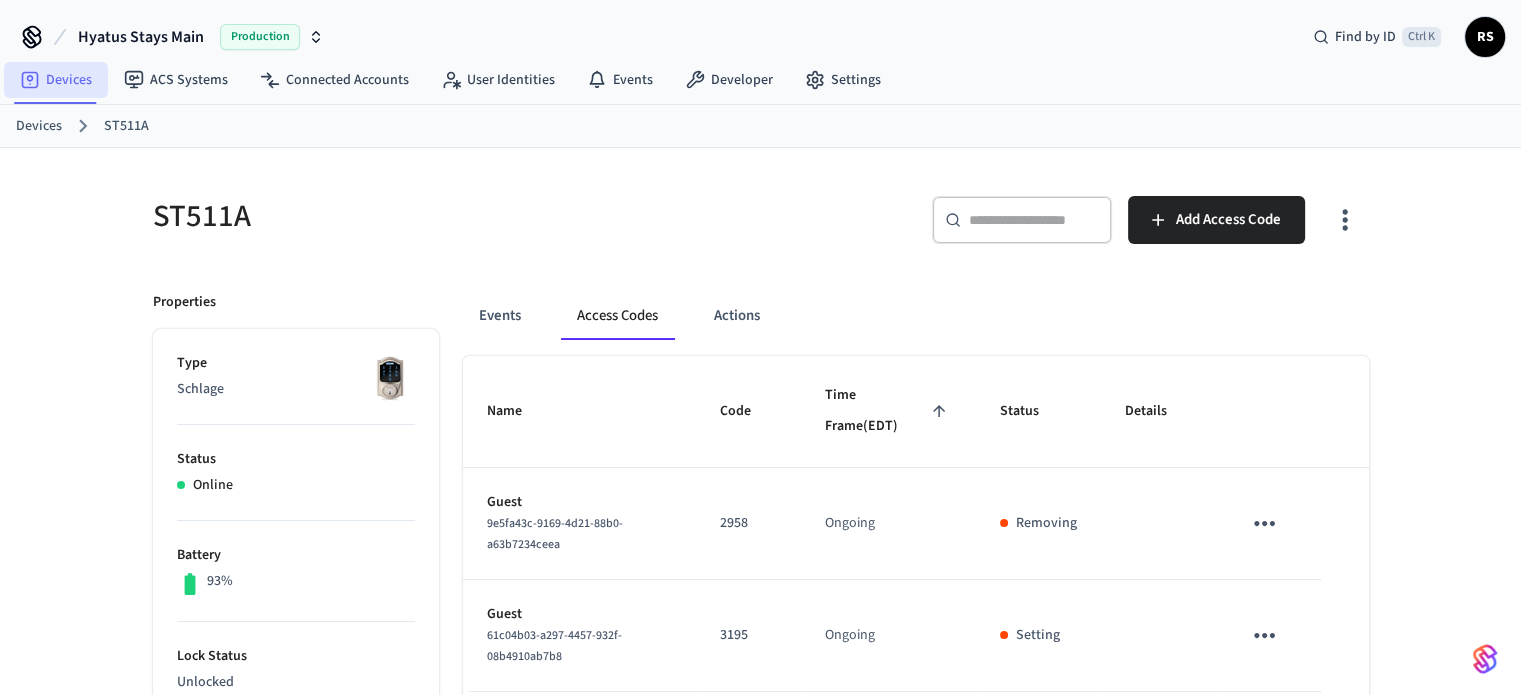 click on "Devices" at bounding box center [56, 80] 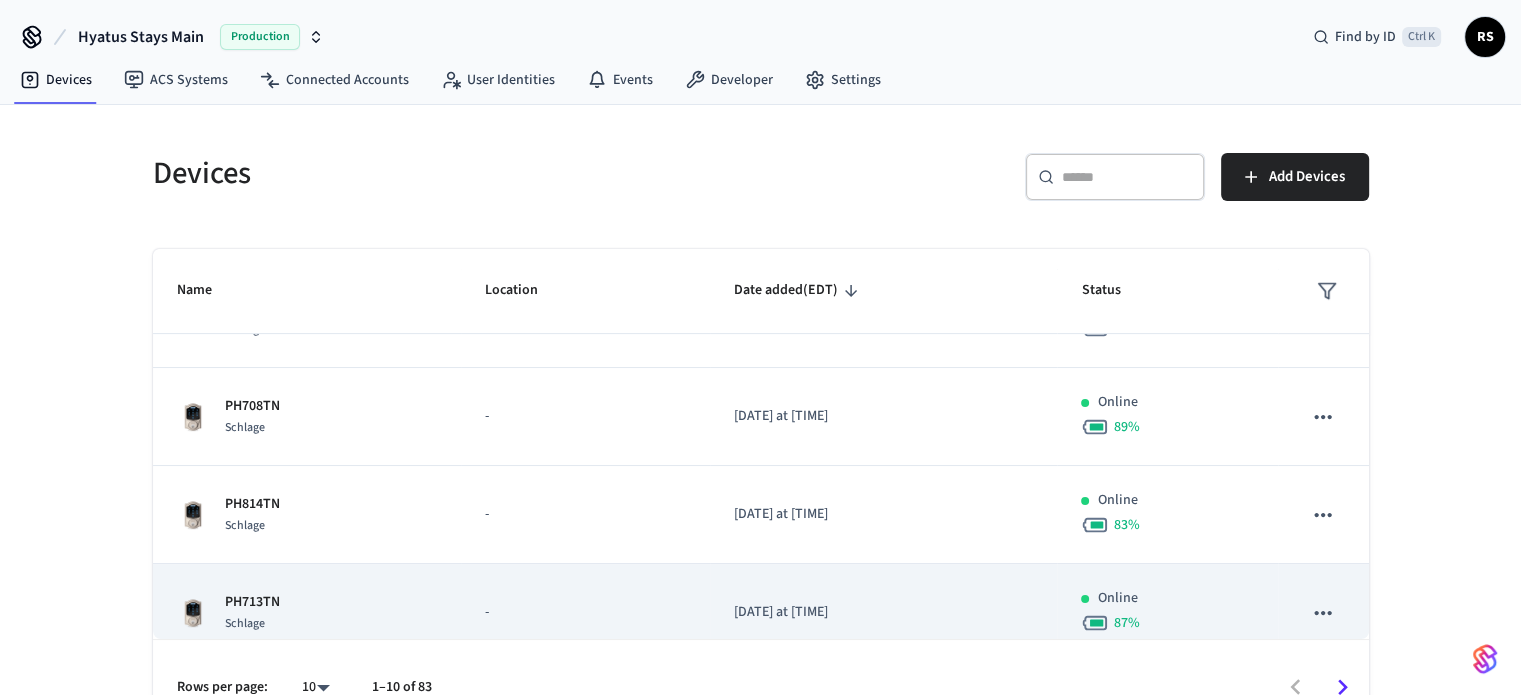 scroll, scrollTop: 665, scrollLeft: 0, axis: vertical 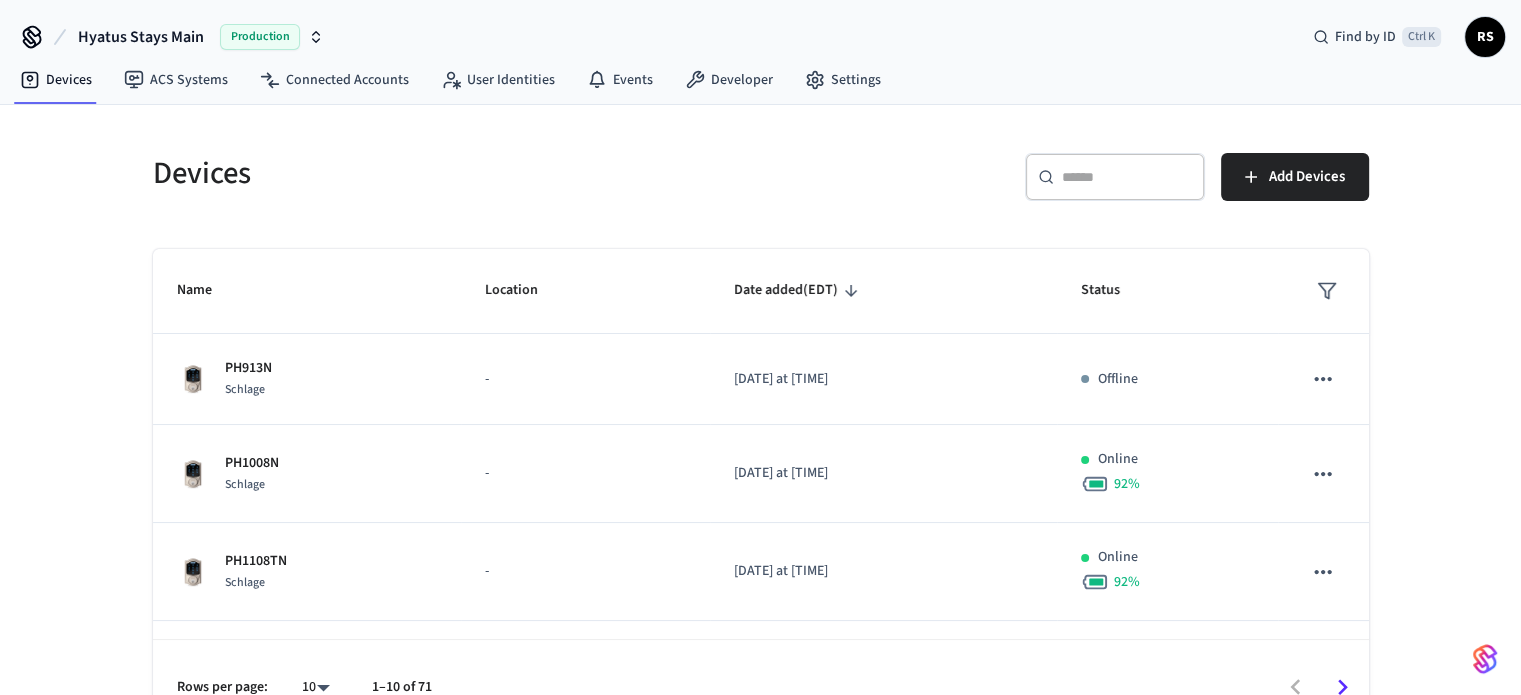 click at bounding box center [1127, 177] 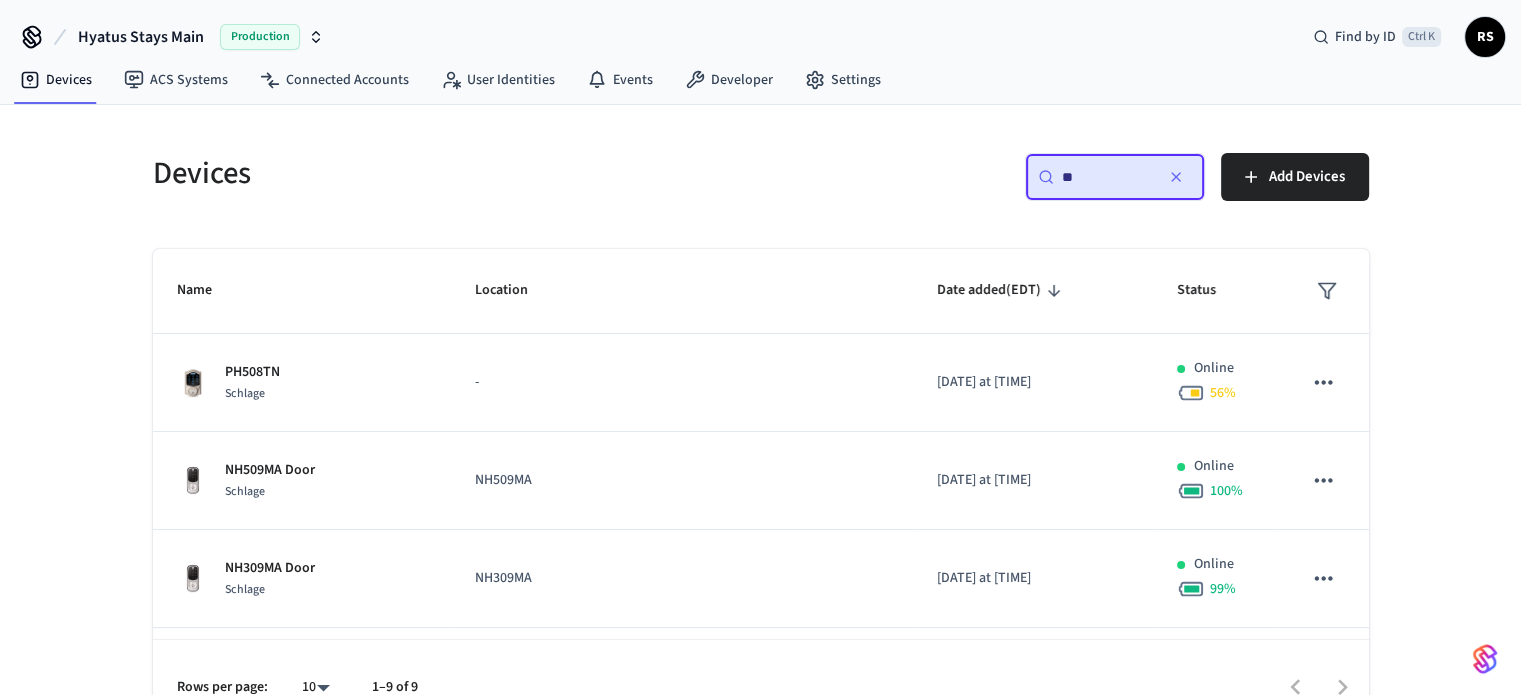 type on "***" 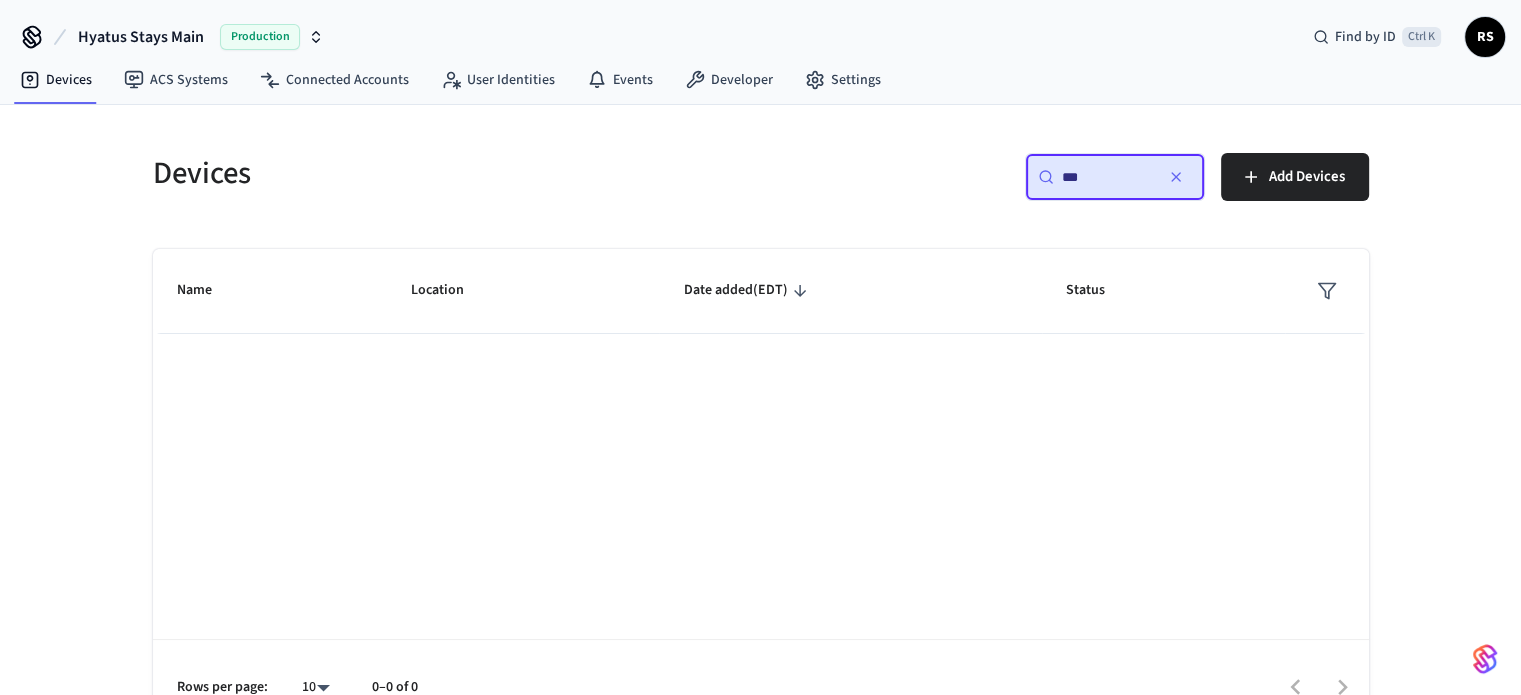 drag, startPoint x: 1112, startPoint y: 166, endPoint x: 1057, endPoint y: 170, distance: 55.145264 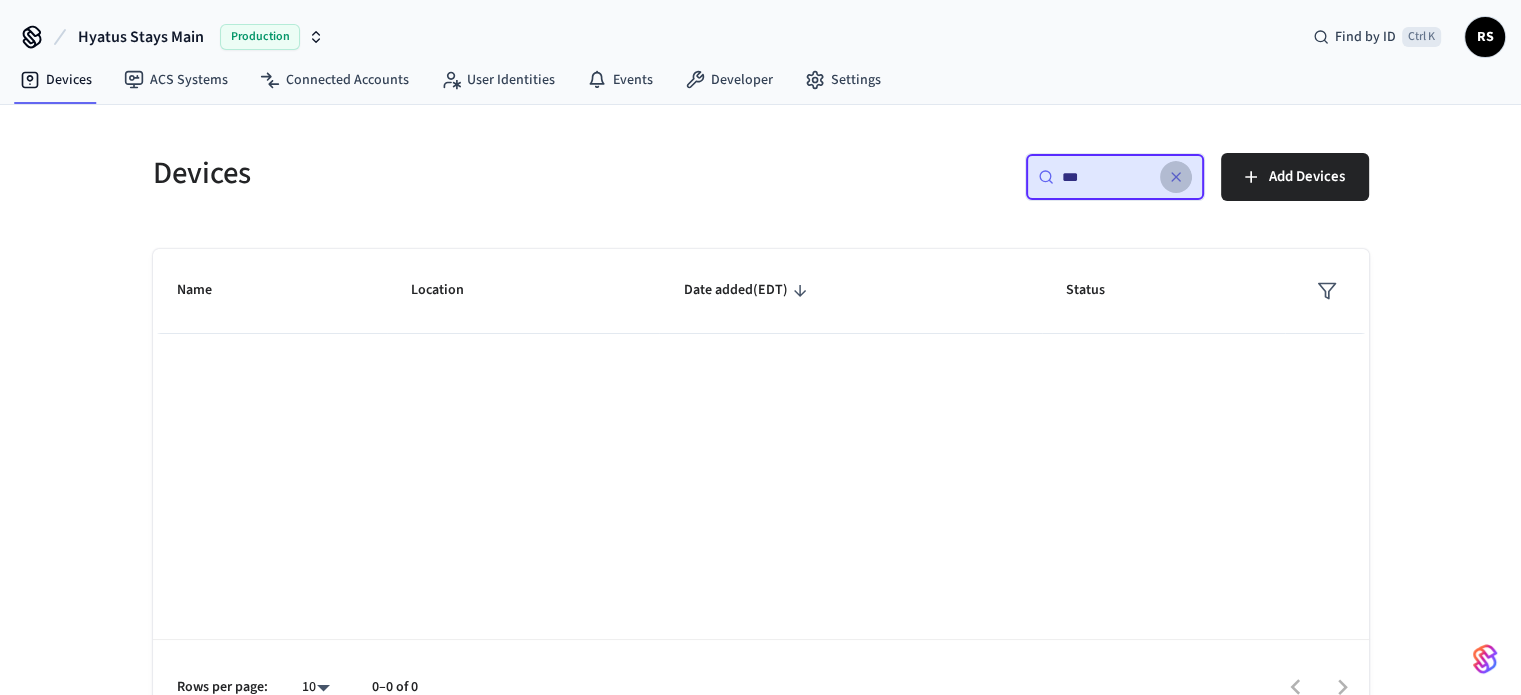 click 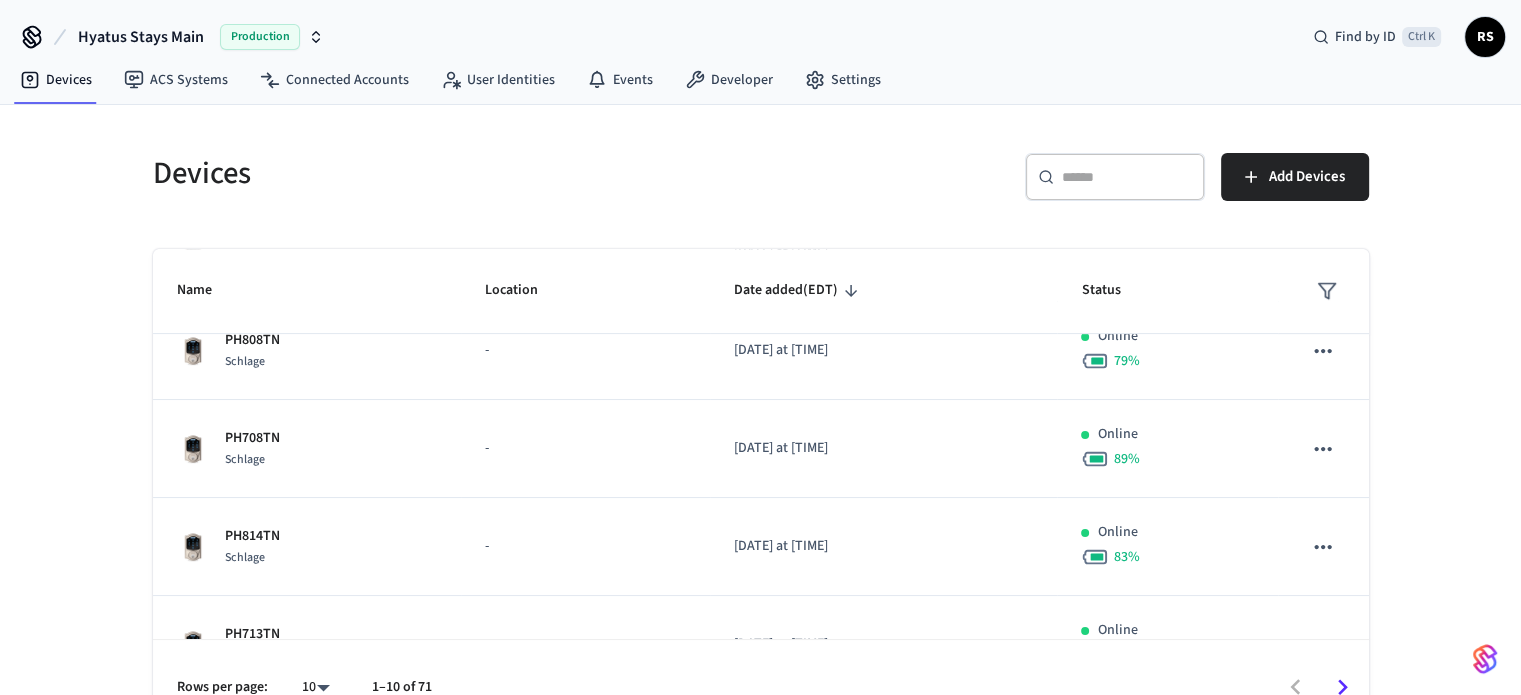 scroll, scrollTop: 665, scrollLeft: 0, axis: vertical 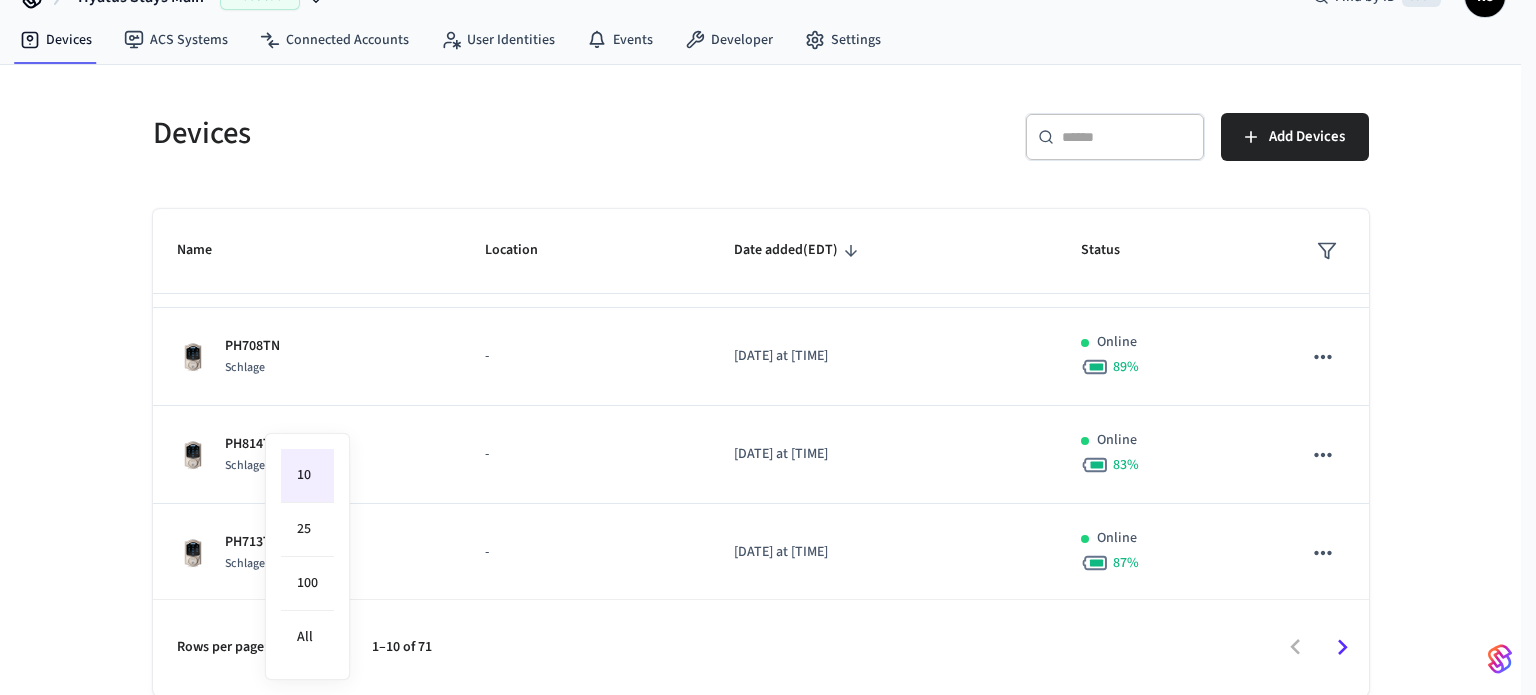 click on "[STREET_NAME] - [DATE] at [TIME] Offline PH913N Schlage - [DATE] at [TIME] Online 92 % PH1008N Schlage - [DATE] at [TIME] Online 92 % PH1108TN Schlage - [DATE] at [TIME] Online 92 % PH1213TN Schlage - [DATE] at [TIME] Online 92 % PH1308TN Schlage - [DATE] at [TIME] Online 63 % PH908TN Schlage - [DATE] at [TIME] Online 93 % PH808TN Schlage - [DATE] at [TIME] Online 79 % PH708TN Schlage - [DATE] at [TIME] Online 89 % PH814TN Schlage - [DATE] at [TIME] Online 83 % PH713TN Schlage - [DATE] at [TIME] Online 87 % Rows per page: 10 ** 1–10 of 71 1 /devices/get 7 /access_codes/list 7 /access_codes/unmanaged/list 13 /devices/list 18 /devices/unmanaged/list Devices | Seam Activate device management Copy ID 10 25 100 All" at bounding box center (768, 328) 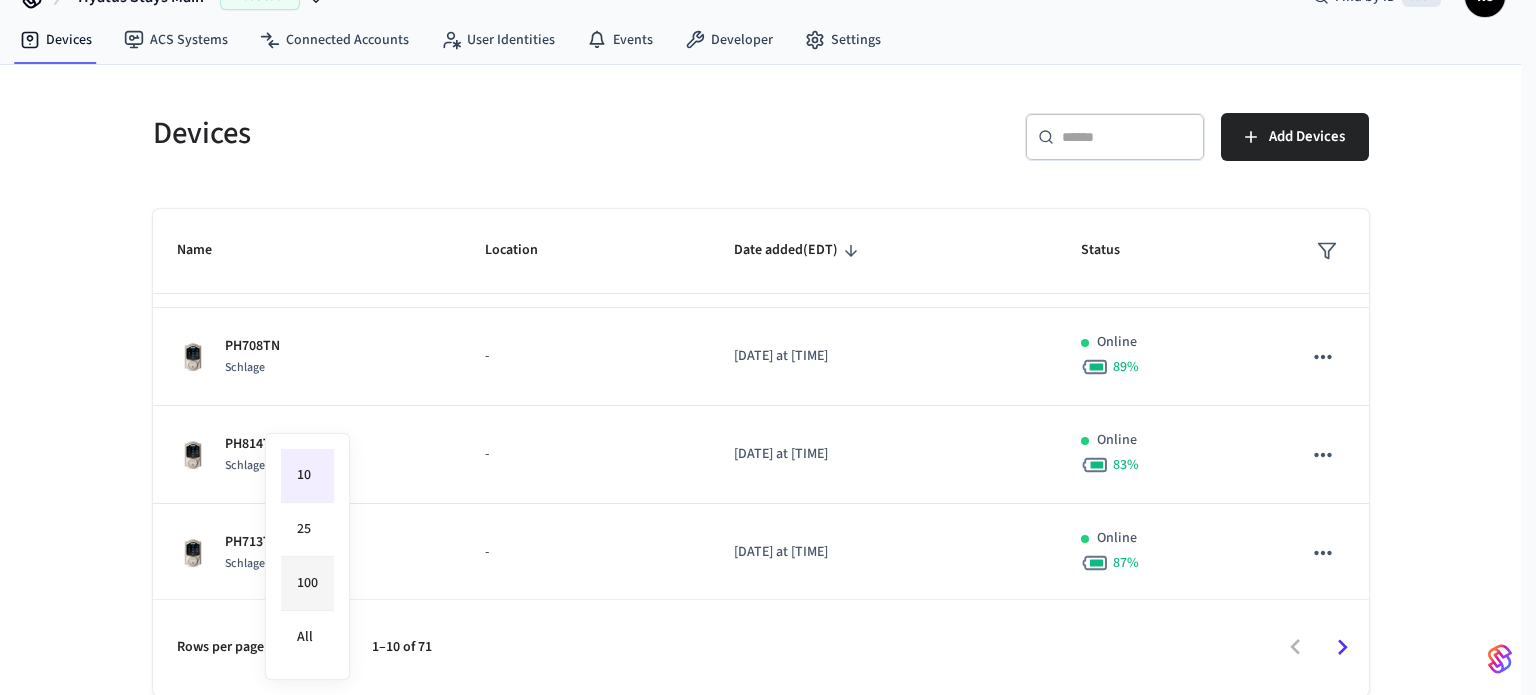 click on "100" at bounding box center [307, 584] 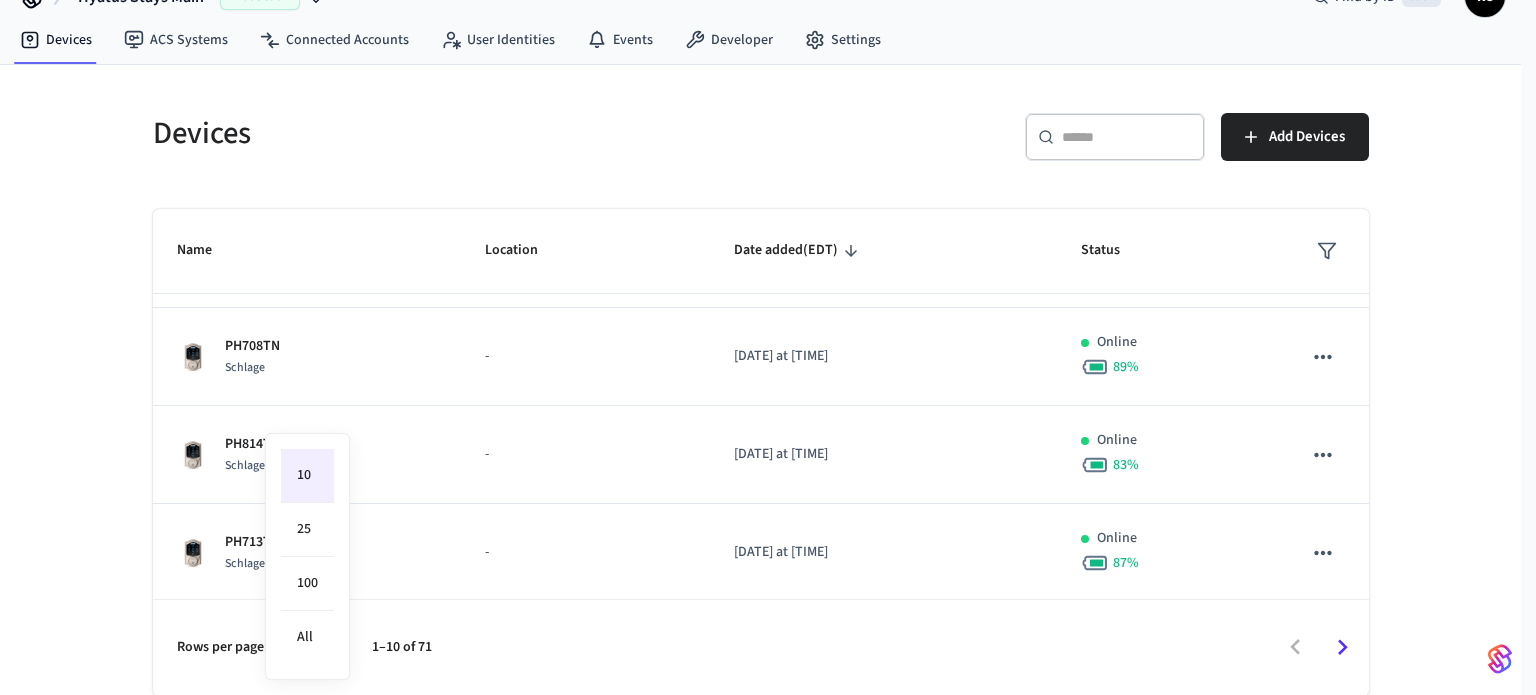 type on "***" 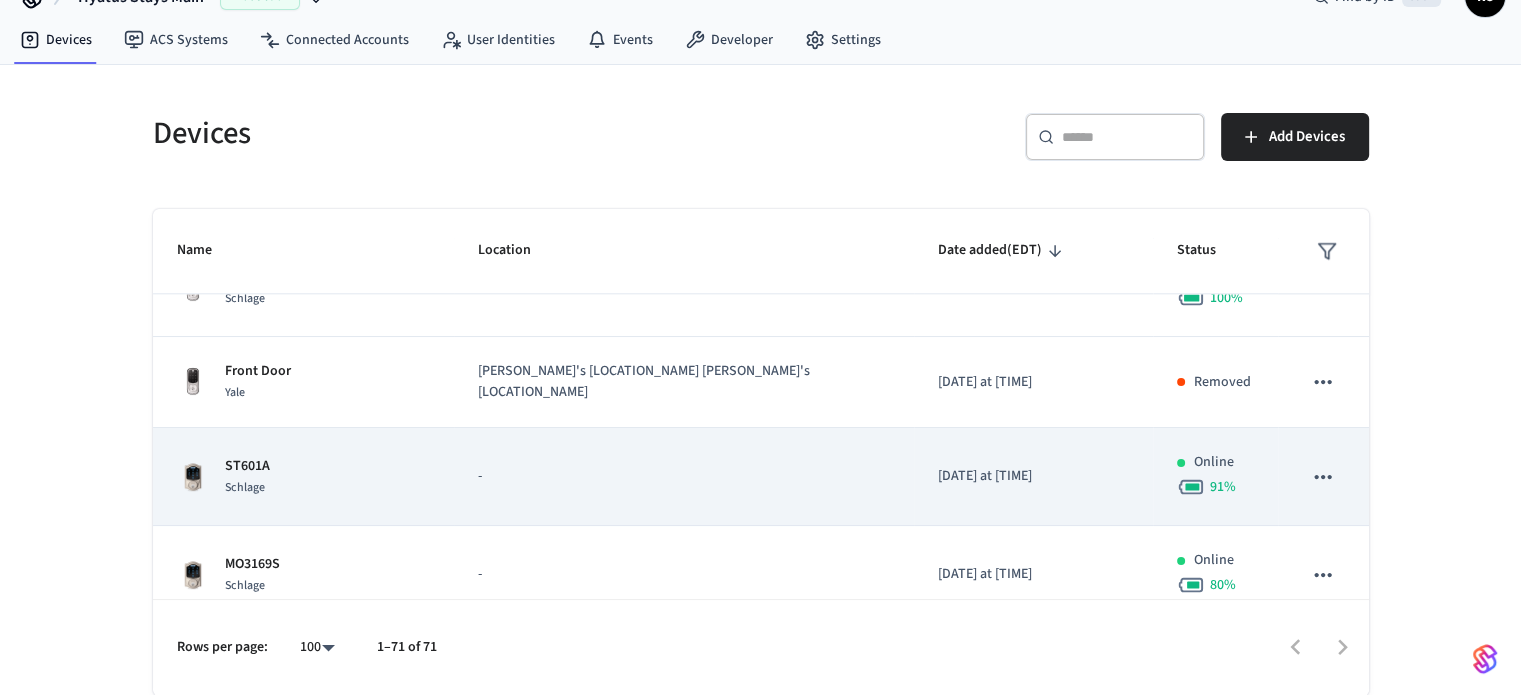 scroll, scrollTop: 2600, scrollLeft: 0, axis: vertical 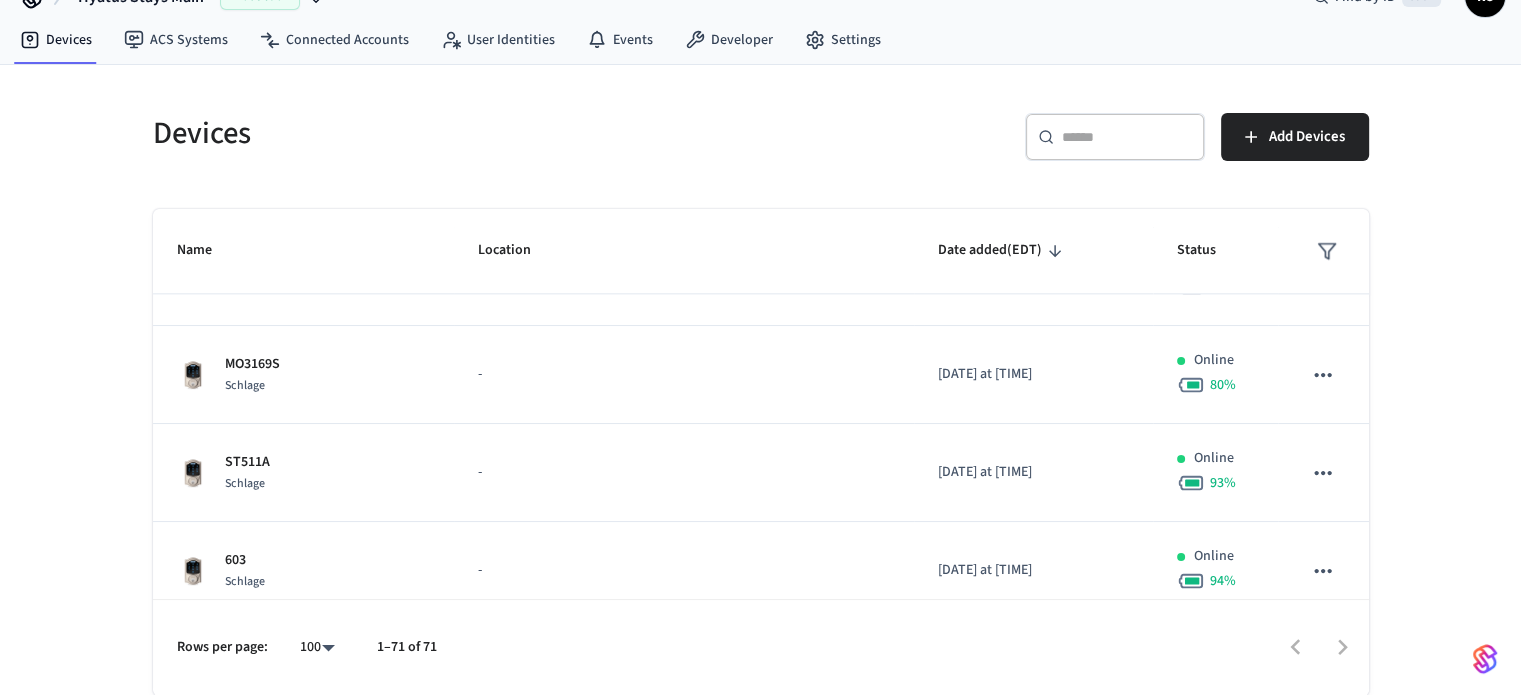 click at bounding box center [1127, 137] 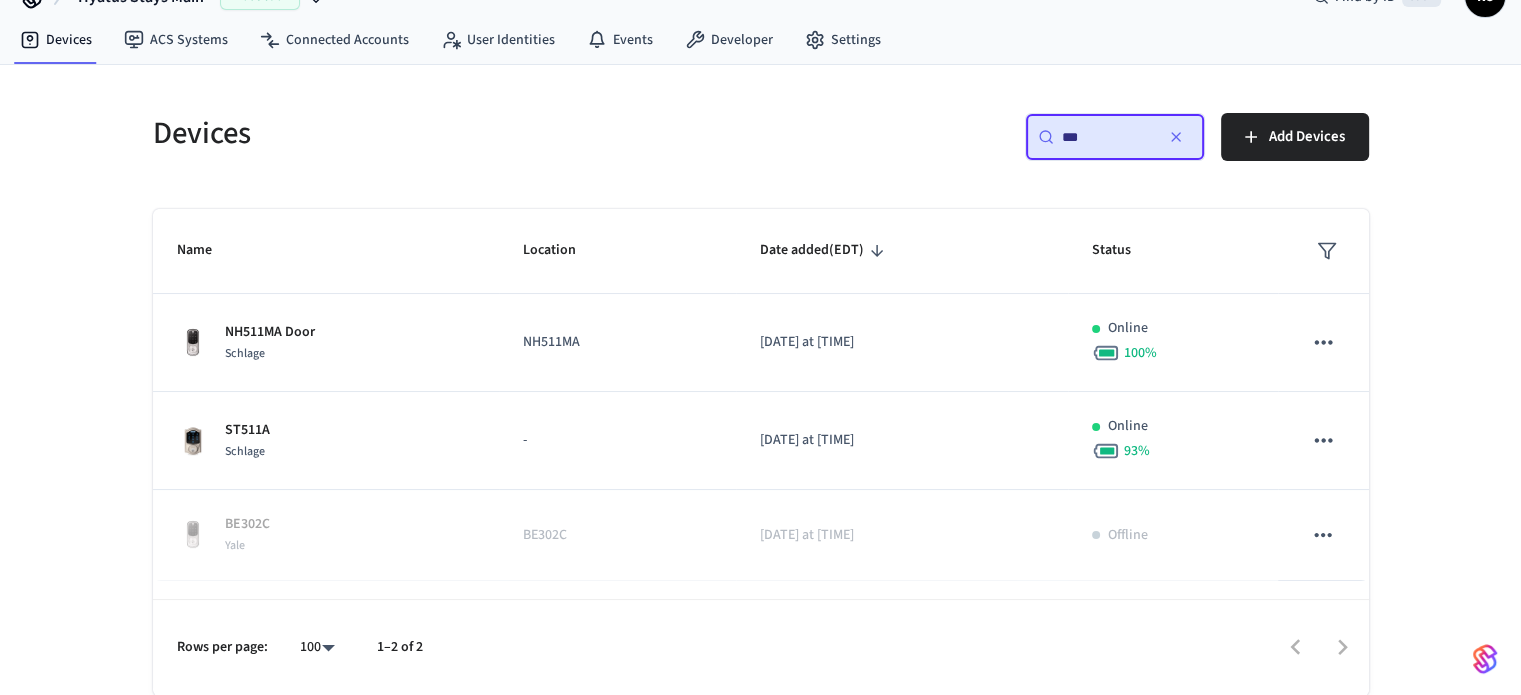 scroll, scrollTop: 0, scrollLeft: 0, axis: both 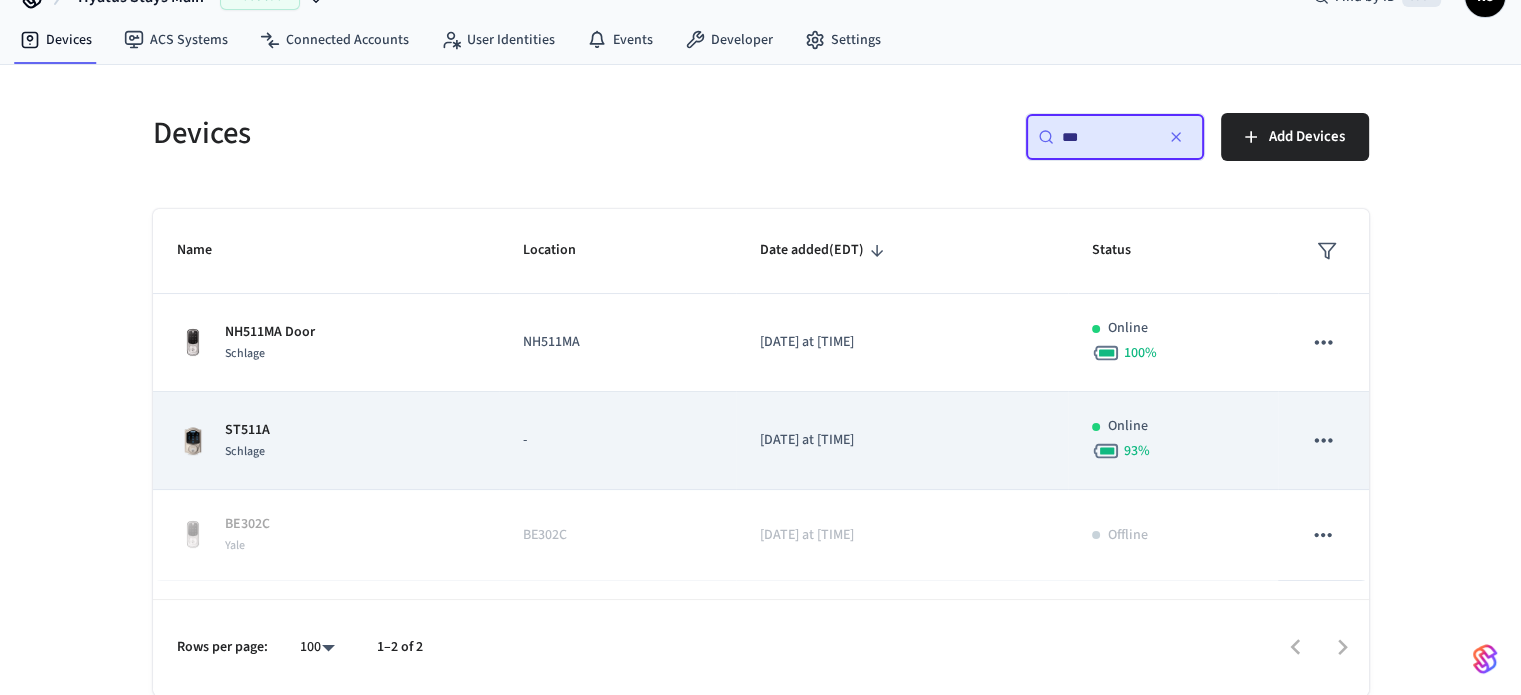 type on "***" 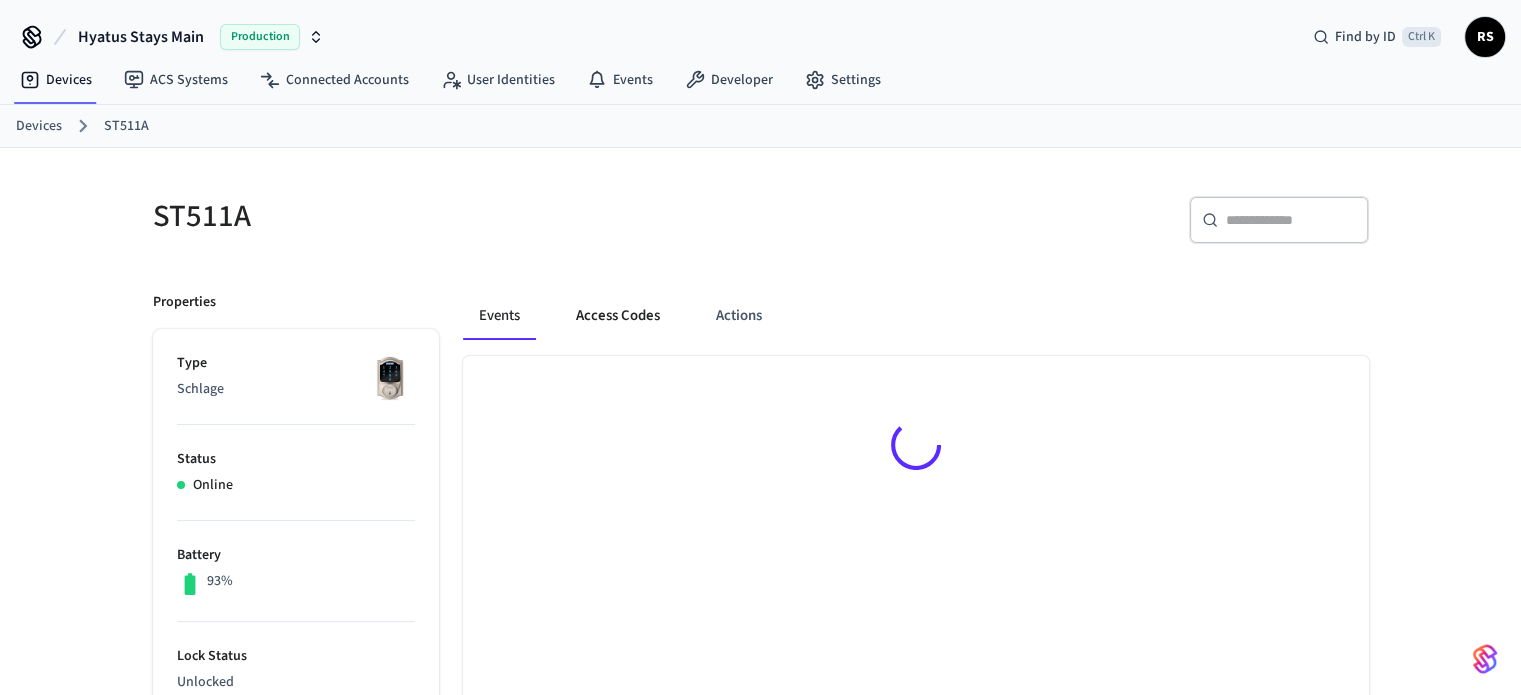 click on "Access Codes" at bounding box center (618, 316) 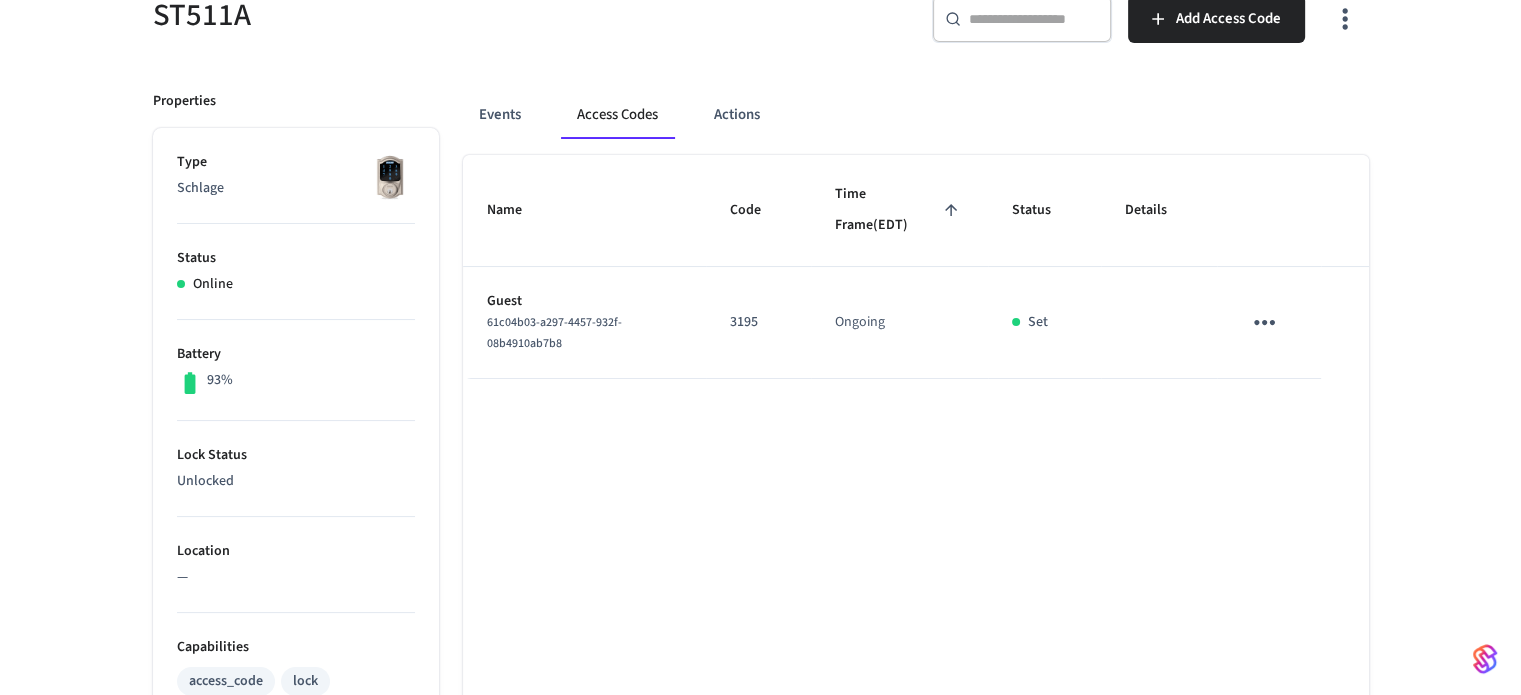 scroll, scrollTop: 0, scrollLeft: 0, axis: both 